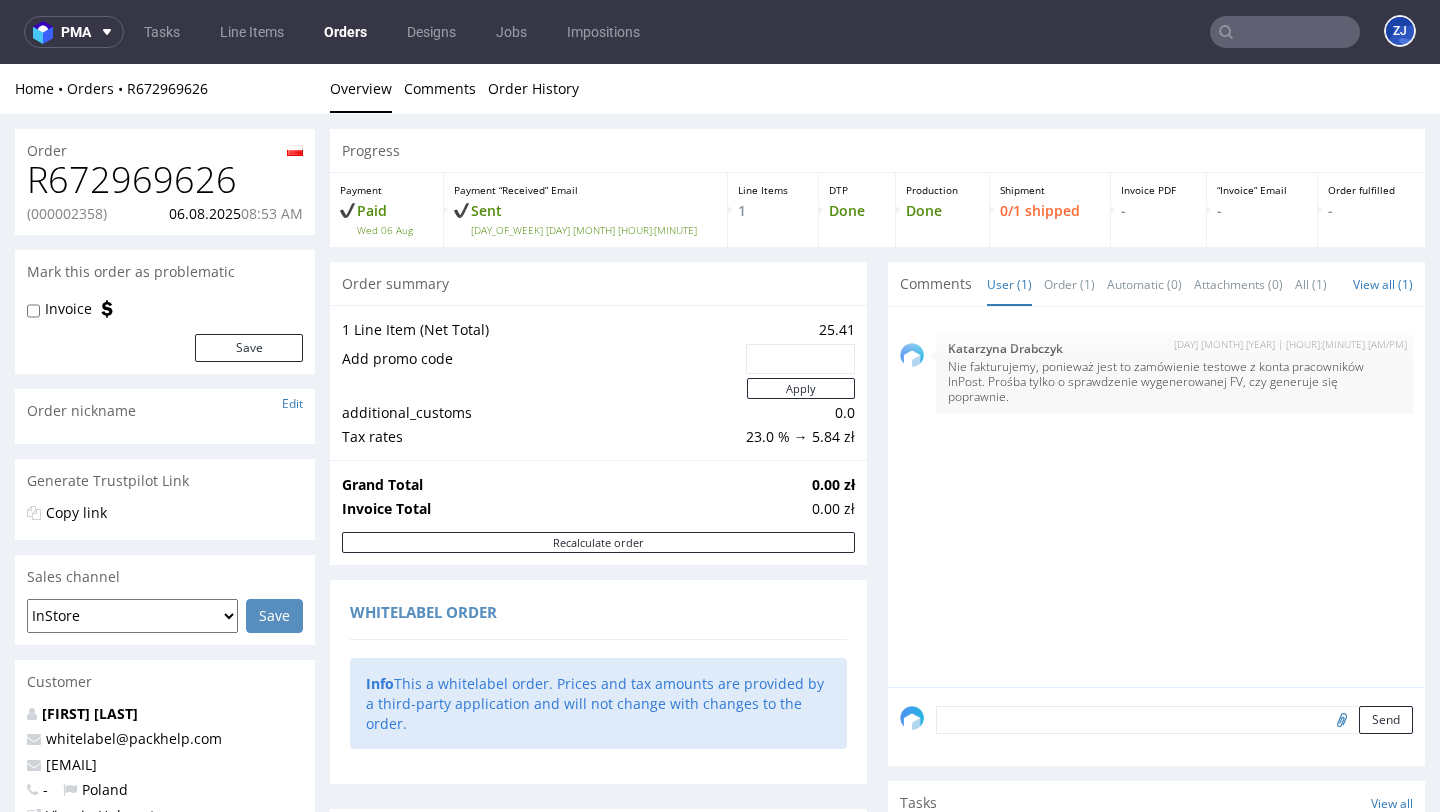 scroll, scrollTop: 1025, scrollLeft: 0, axis: vertical 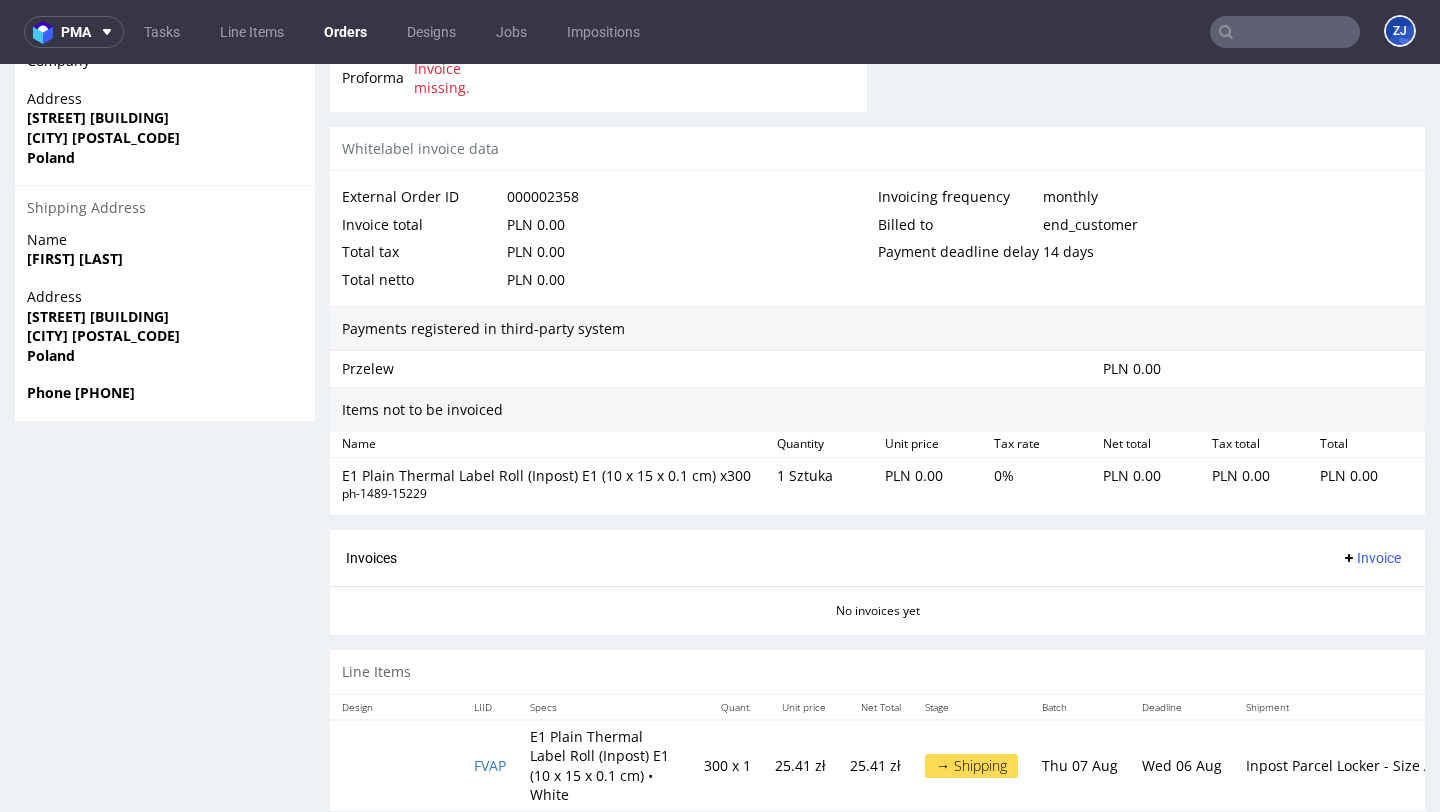 click at bounding box center [1285, 32] 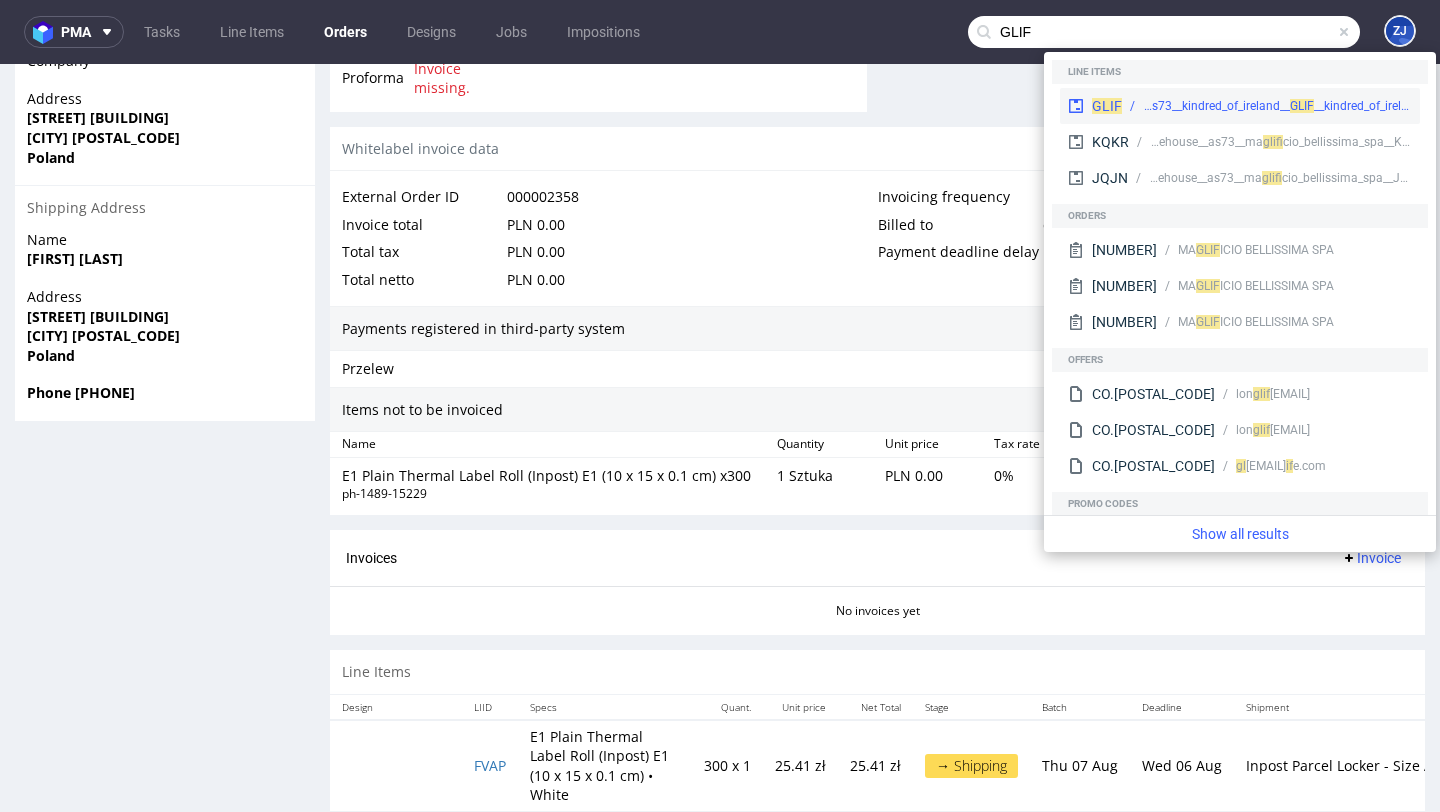 type on "GLIF" 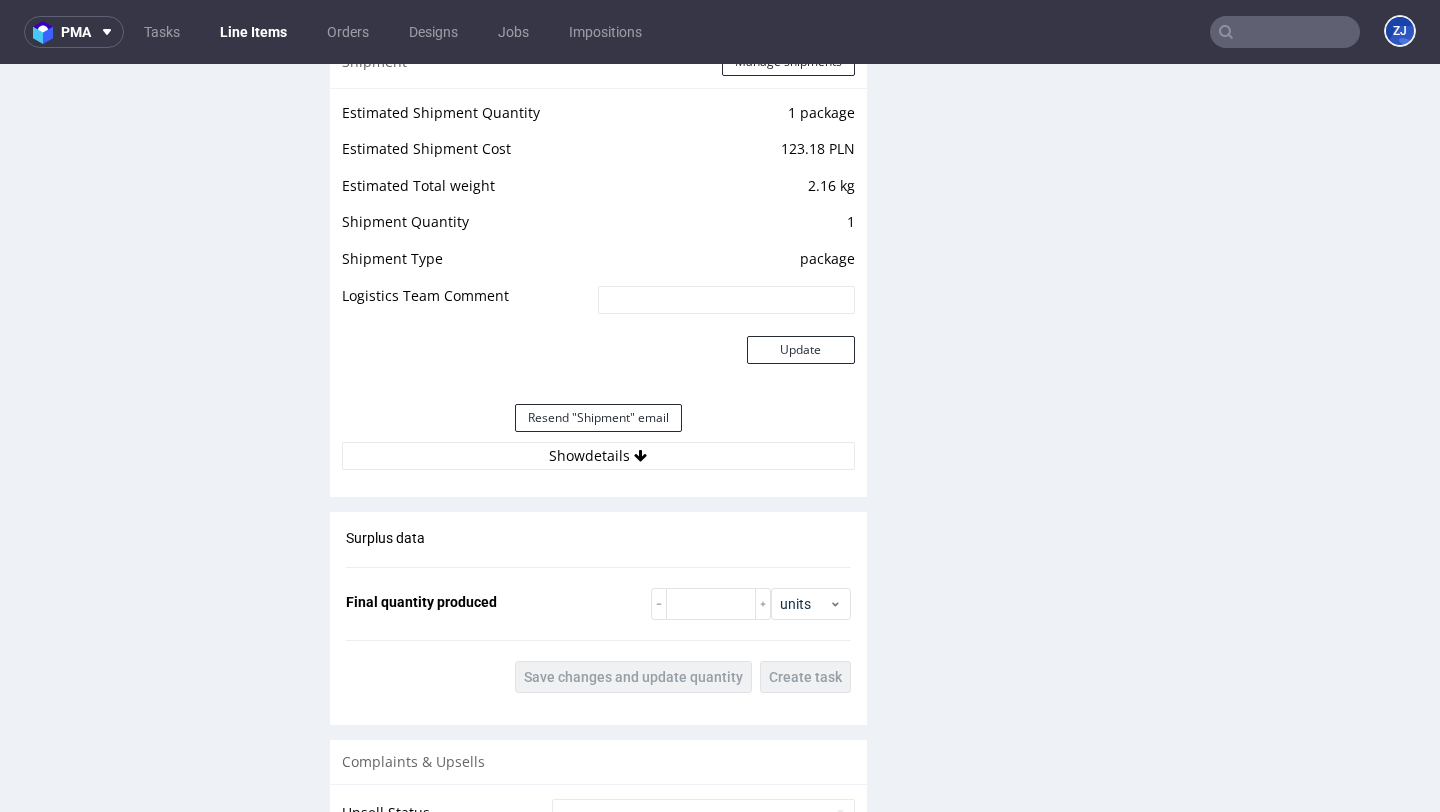 scroll, scrollTop: 2173, scrollLeft: 0, axis: vertical 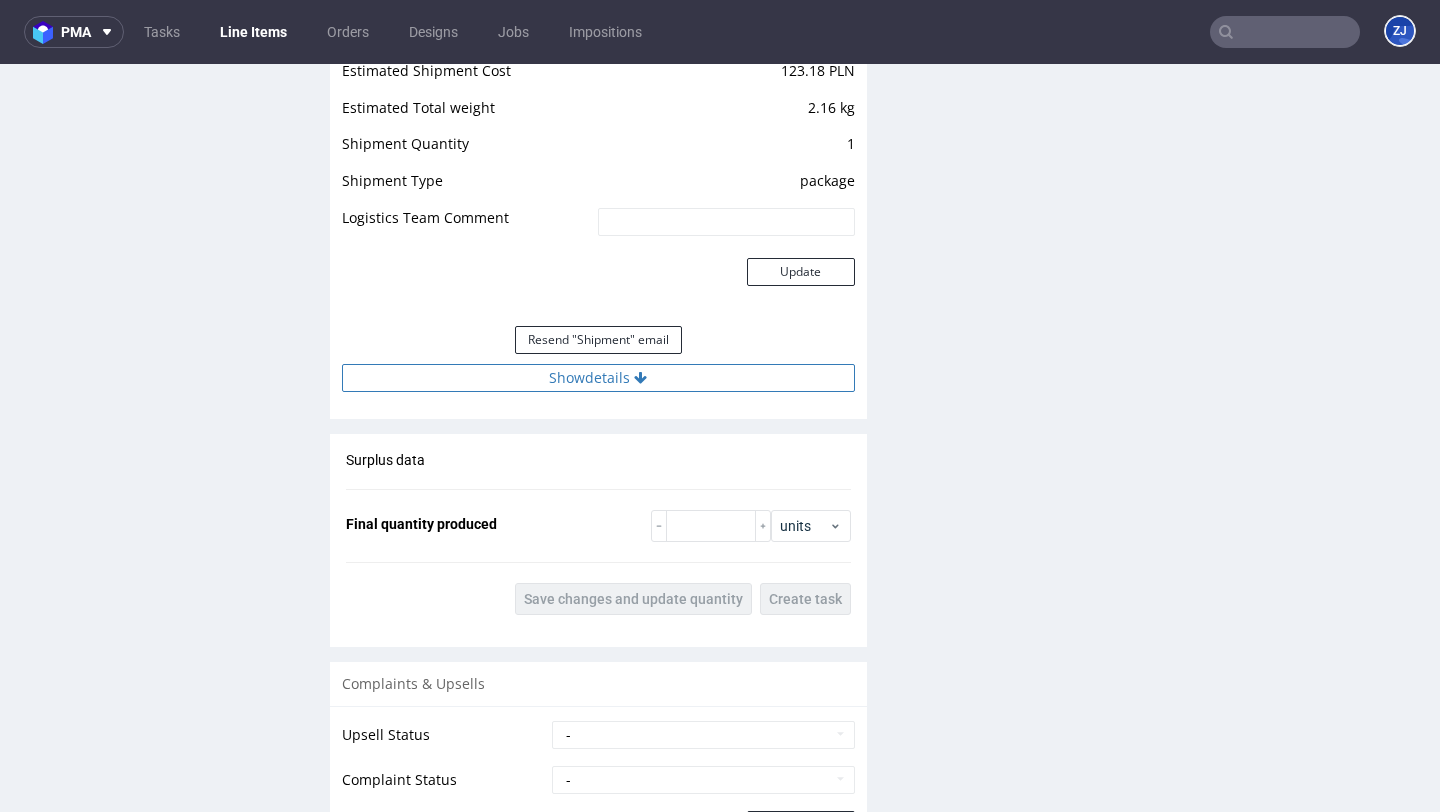 click on "Show  details" at bounding box center [598, 378] 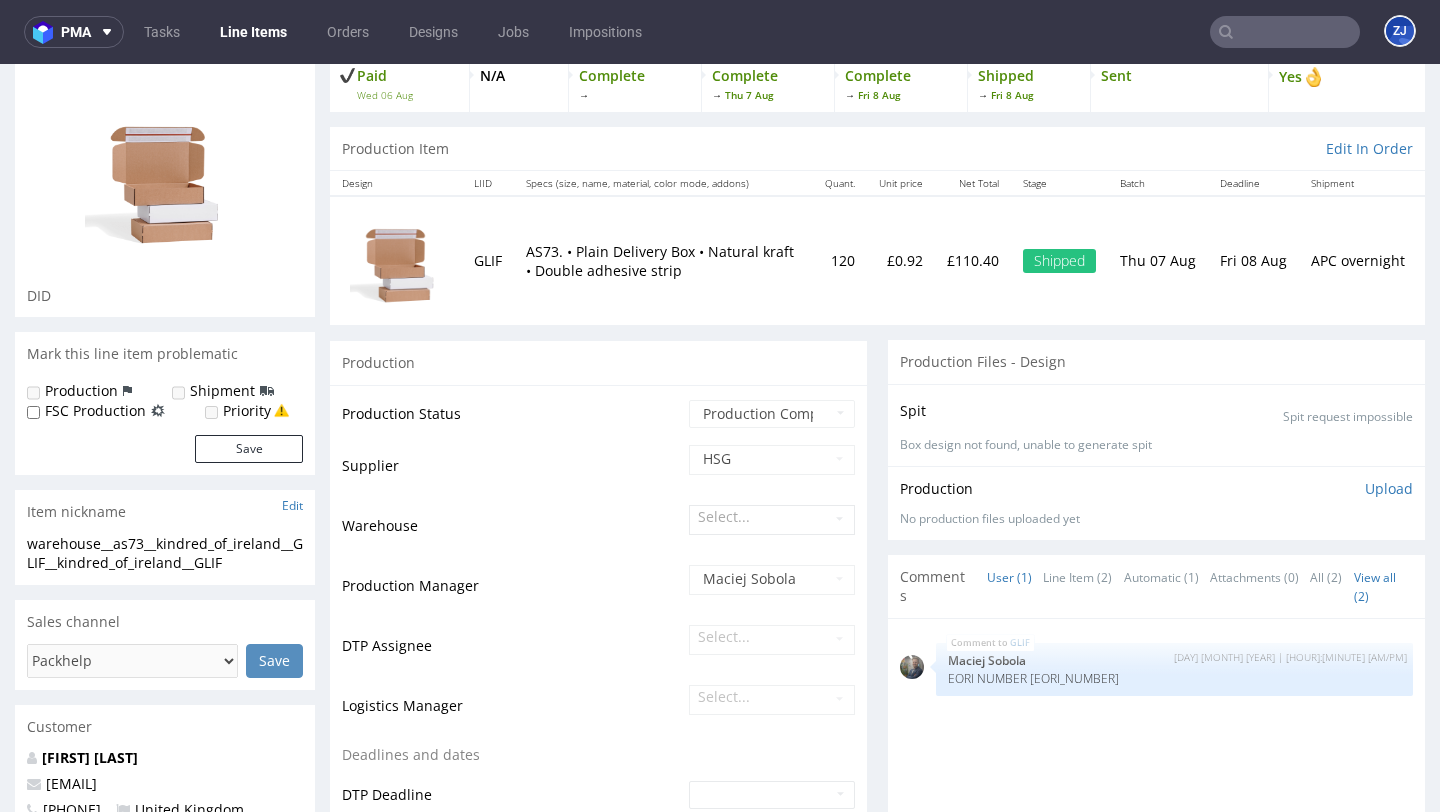 scroll, scrollTop: 0, scrollLeft: 0, axis: both 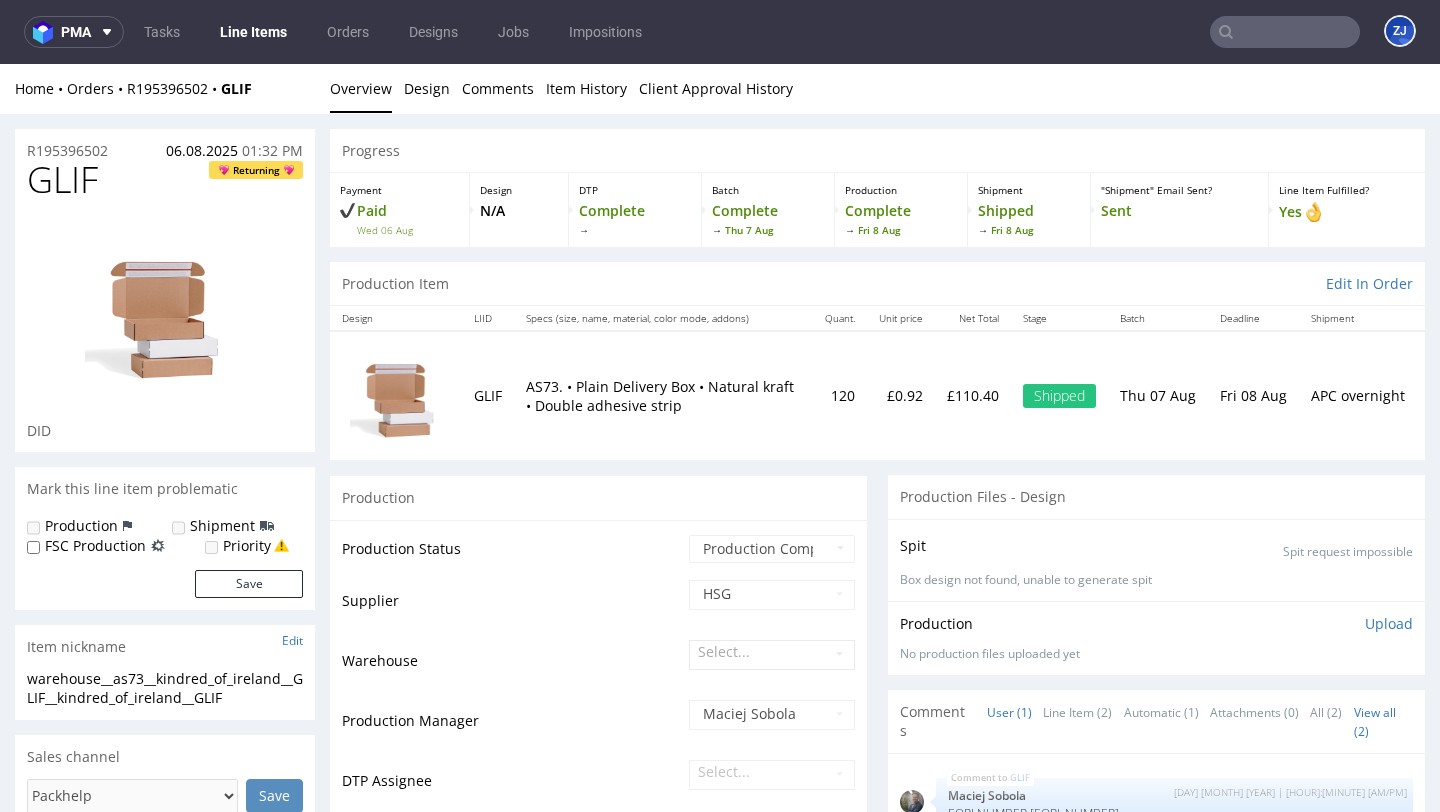 click on "GLIF" at bounding box center [62, 180] 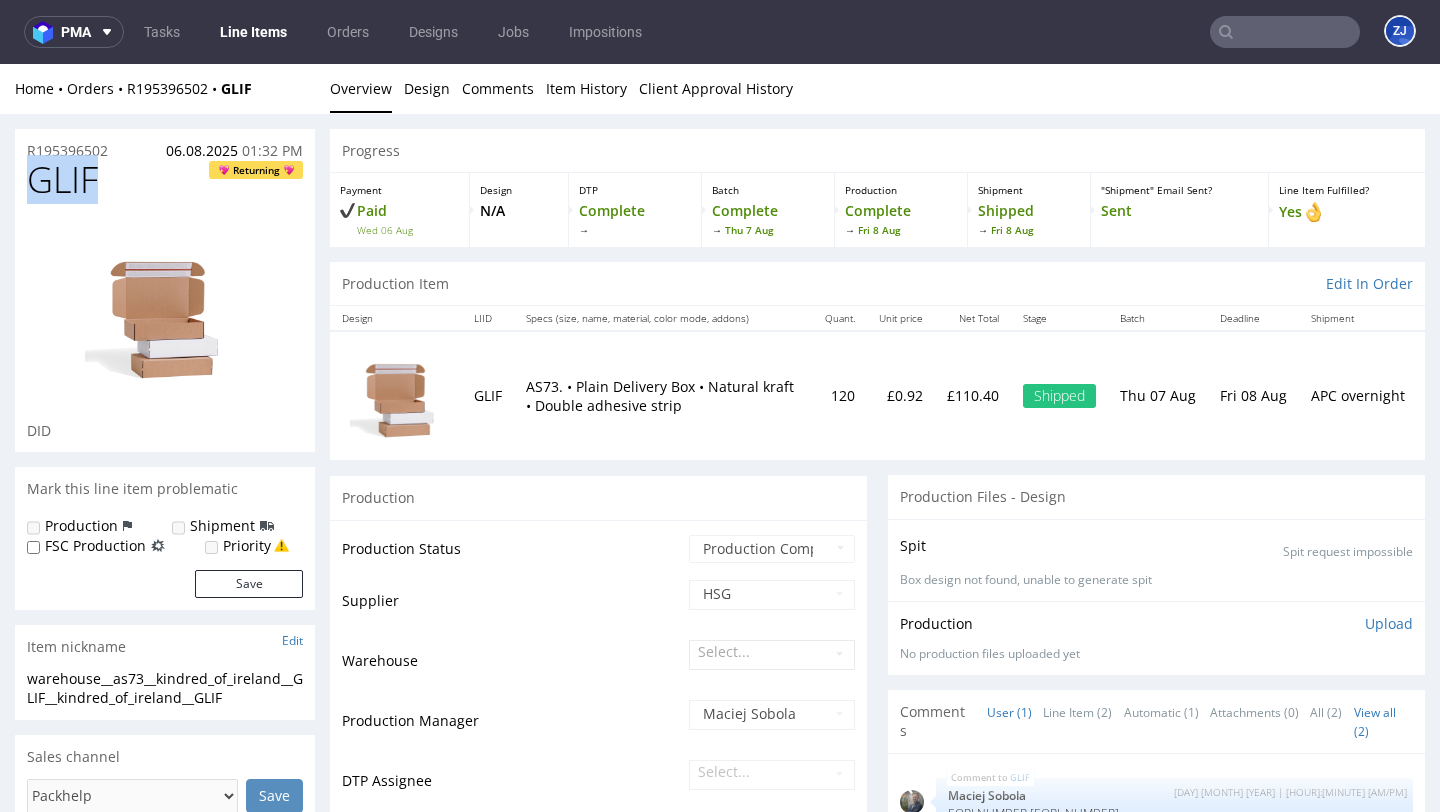click on "GLIF" at bounding box center [62, 180] 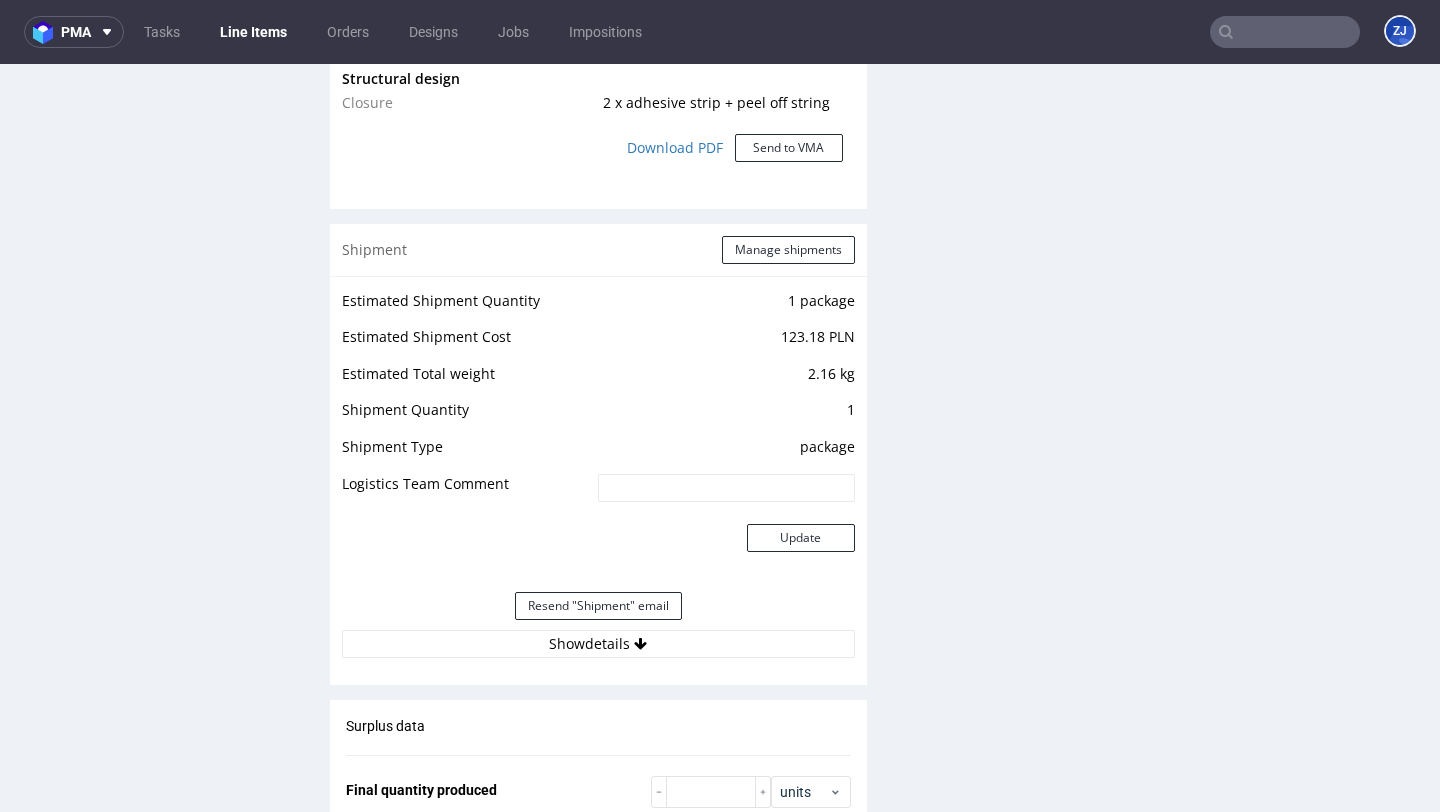 scroll, scrollTop: 2161, scrollLeft: 0, axis: vertical 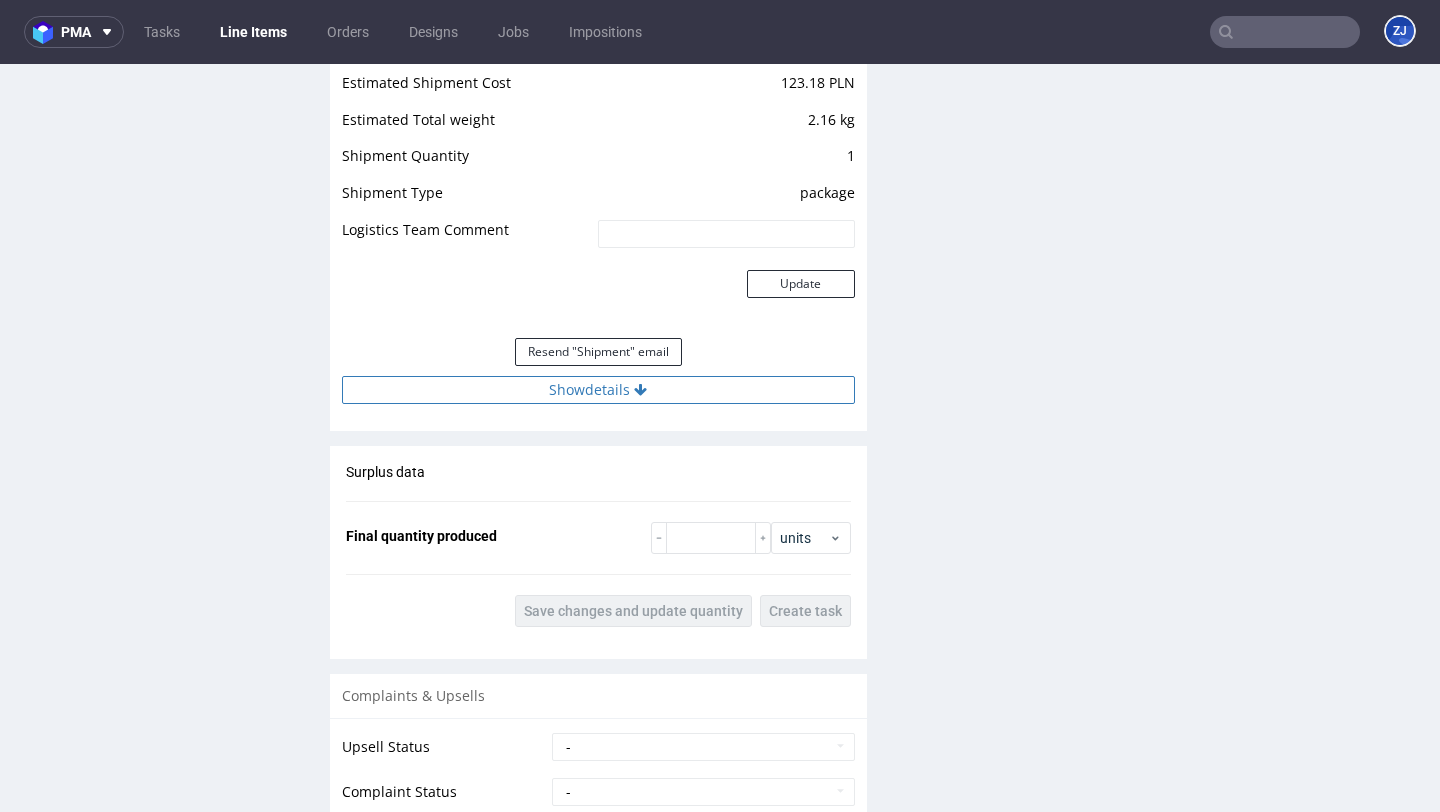 click on "Show  details" at bounding box center (598, 390) 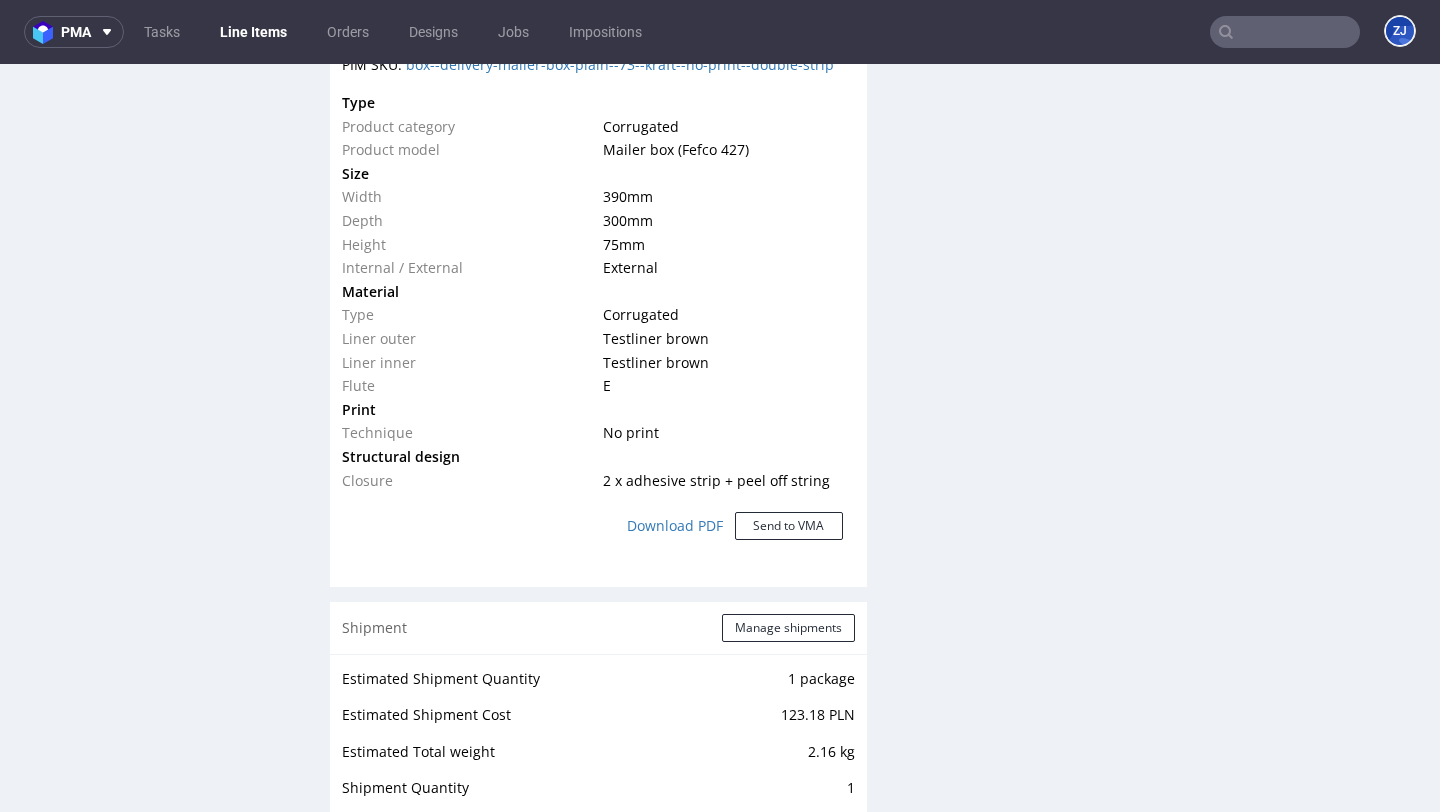 scroll, scrollTop: 1512, scrollLeft: 0, axis: vertical 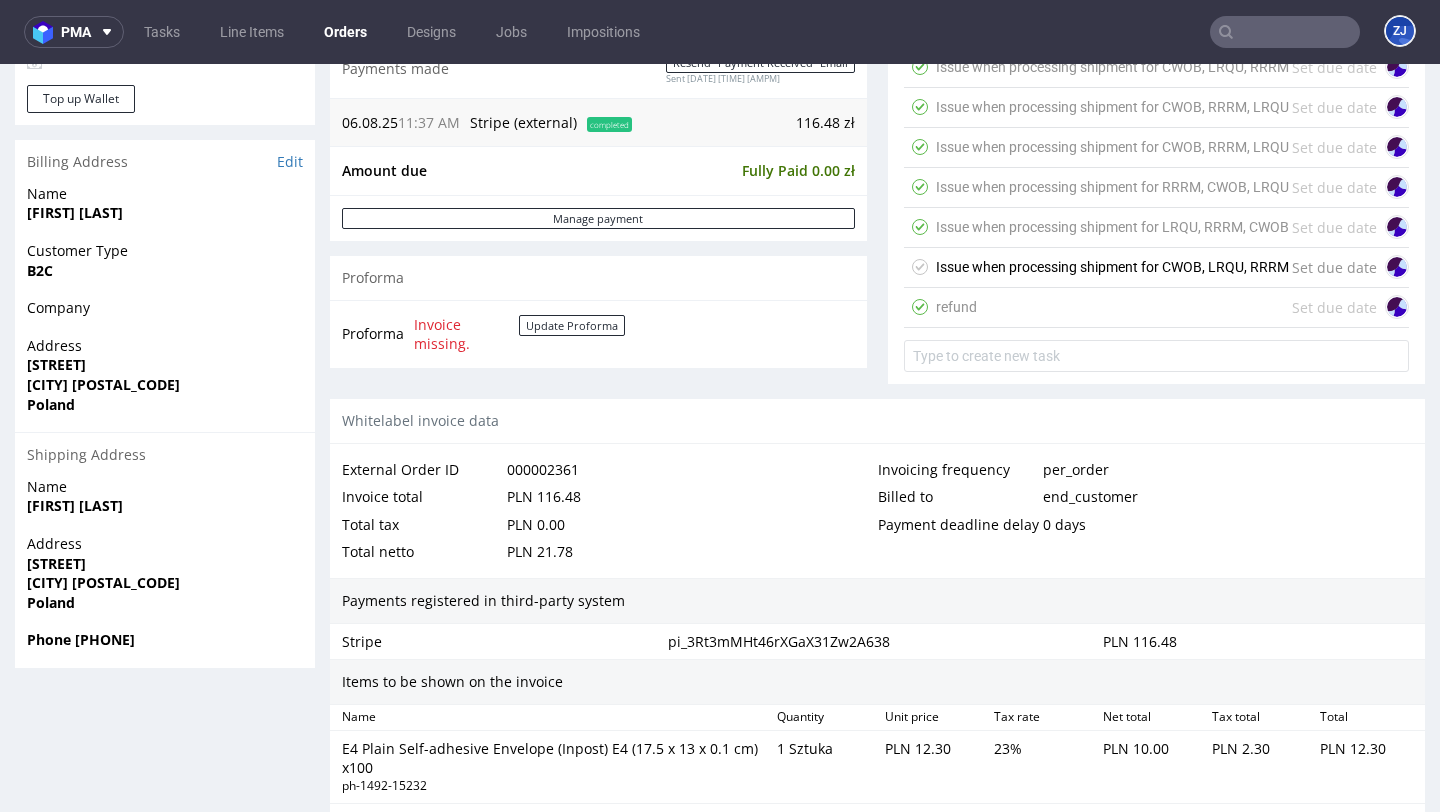 type 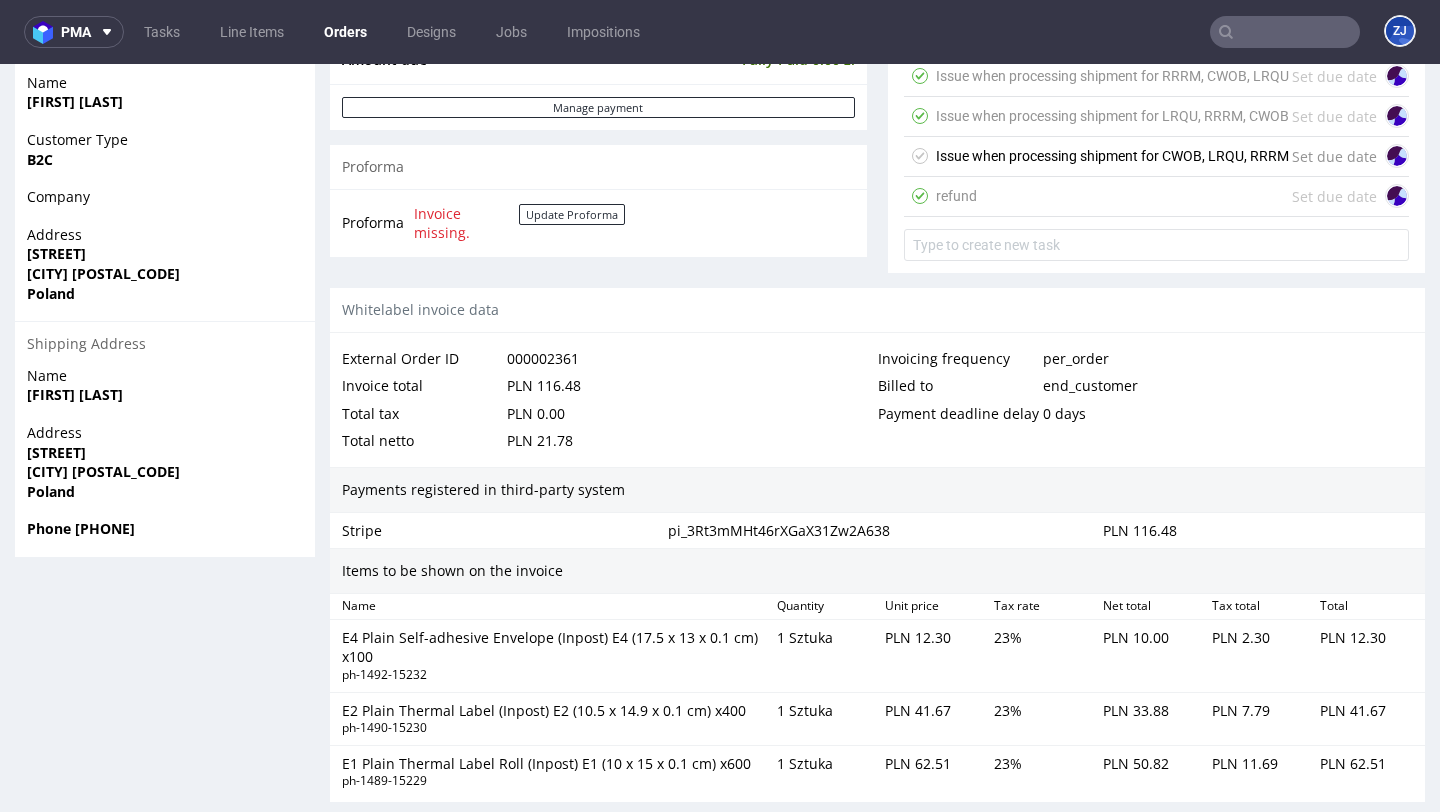 scroll, scrollTop: 1384, scrollLeft: 0, axis: vertical 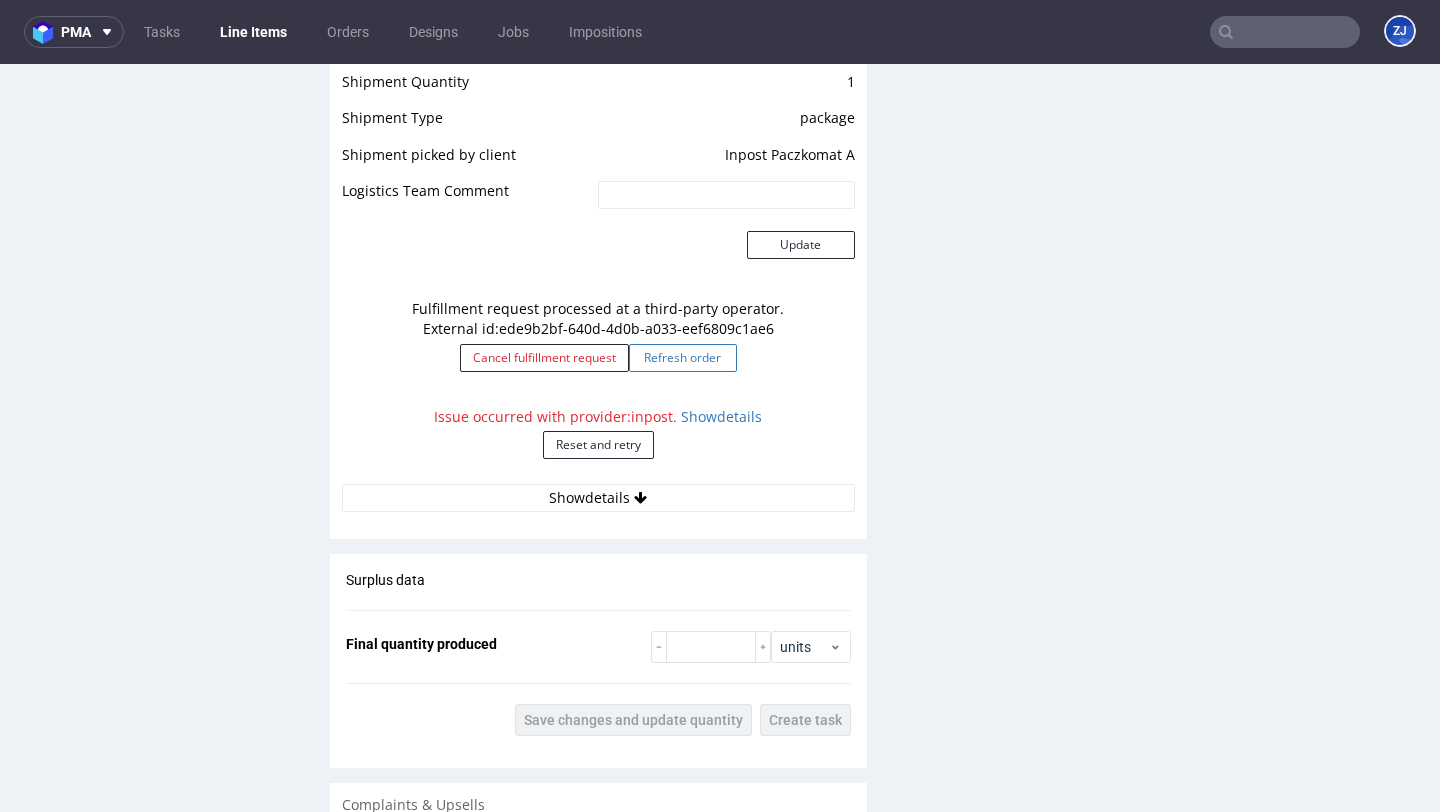 click on "Refresh order" 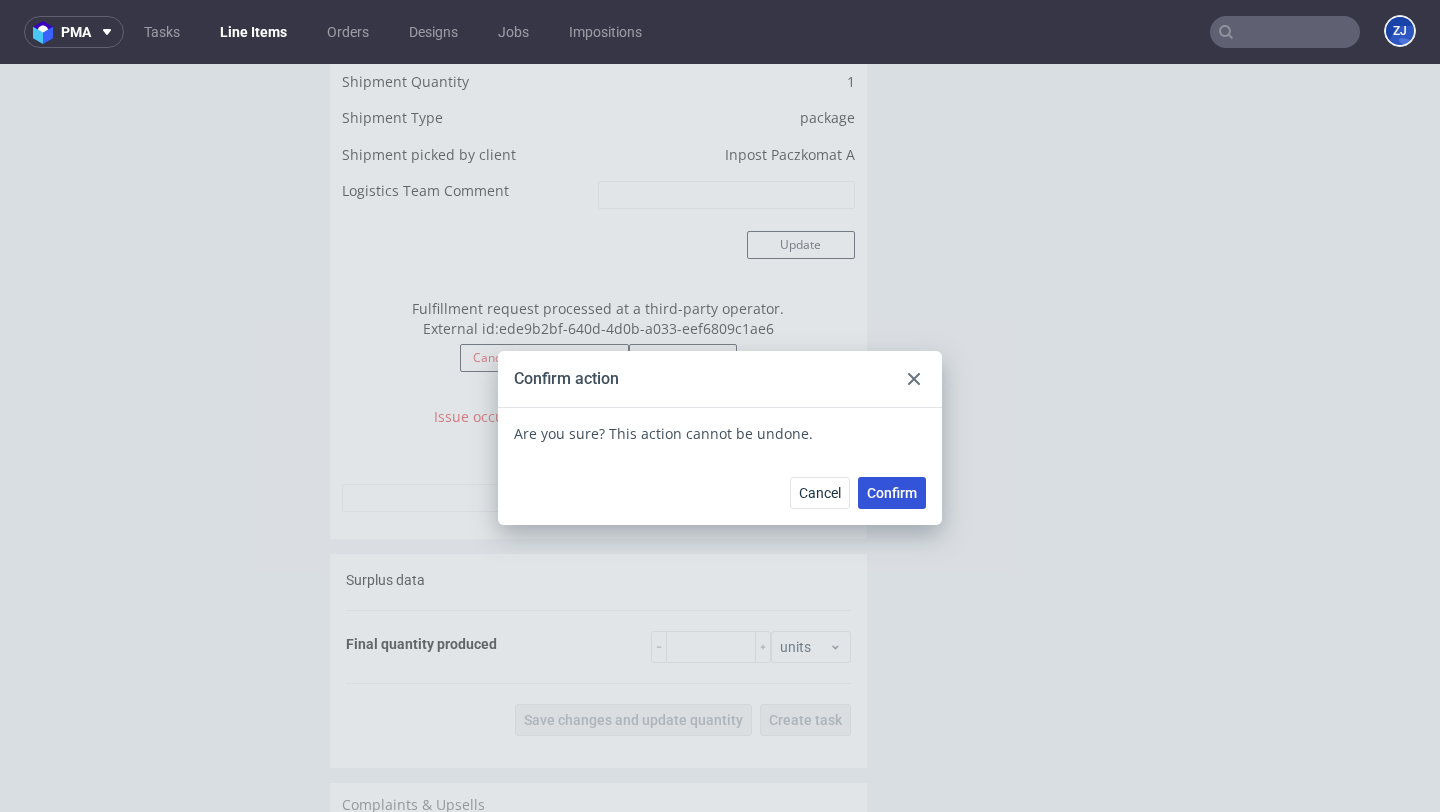 click on "Confirm" 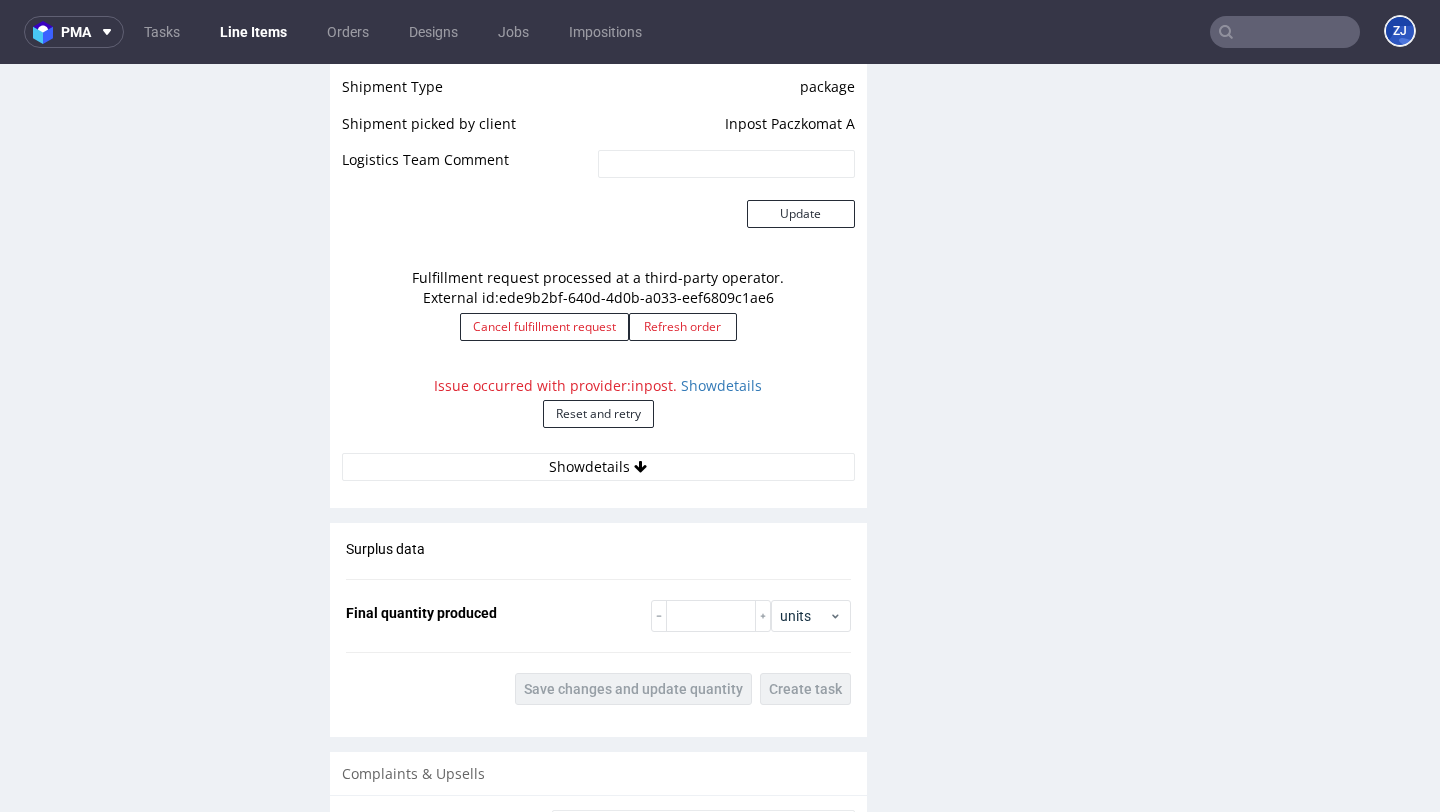 scroll, scrollTop: 1841, scrollLeft: 0, axis: vertical 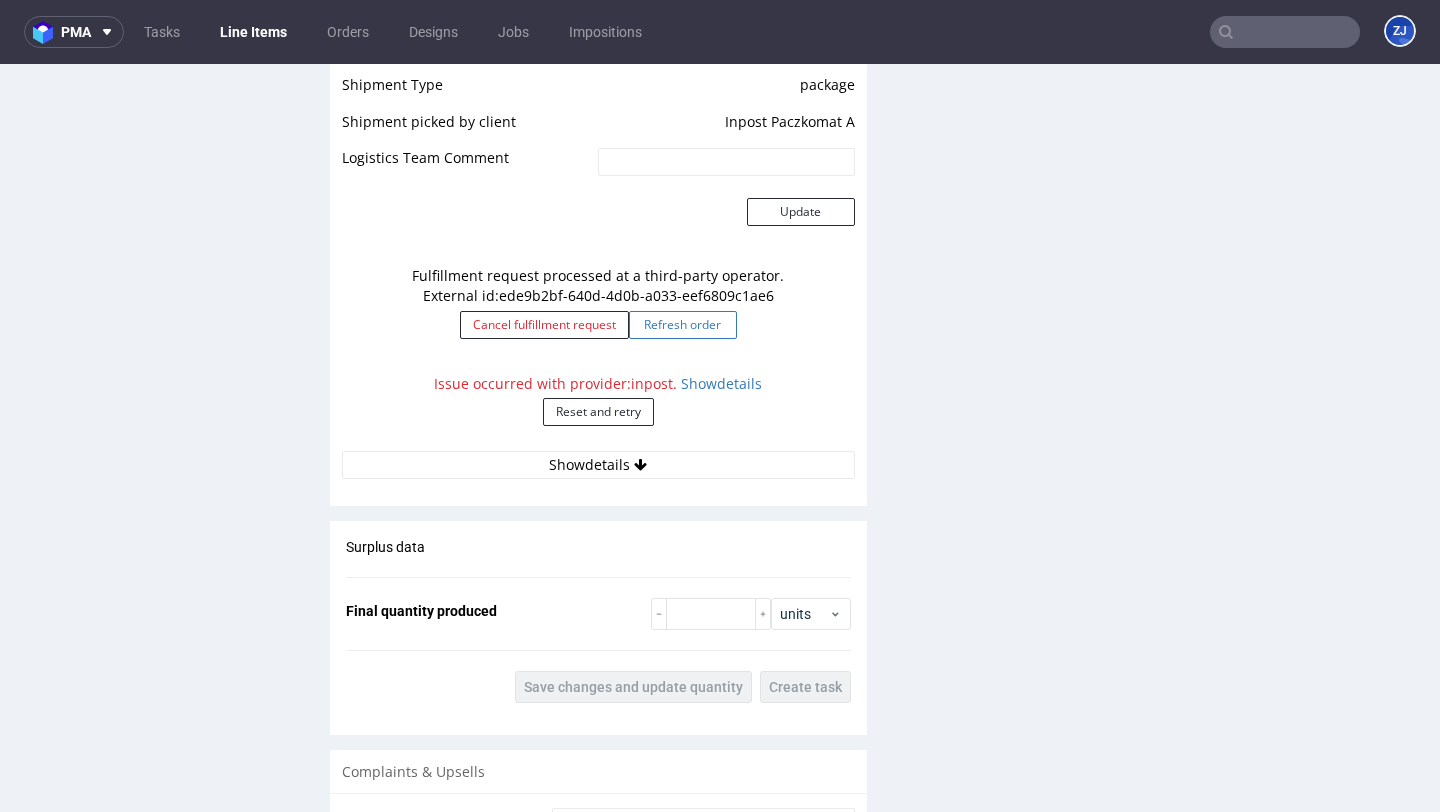 click on "Refresh order" 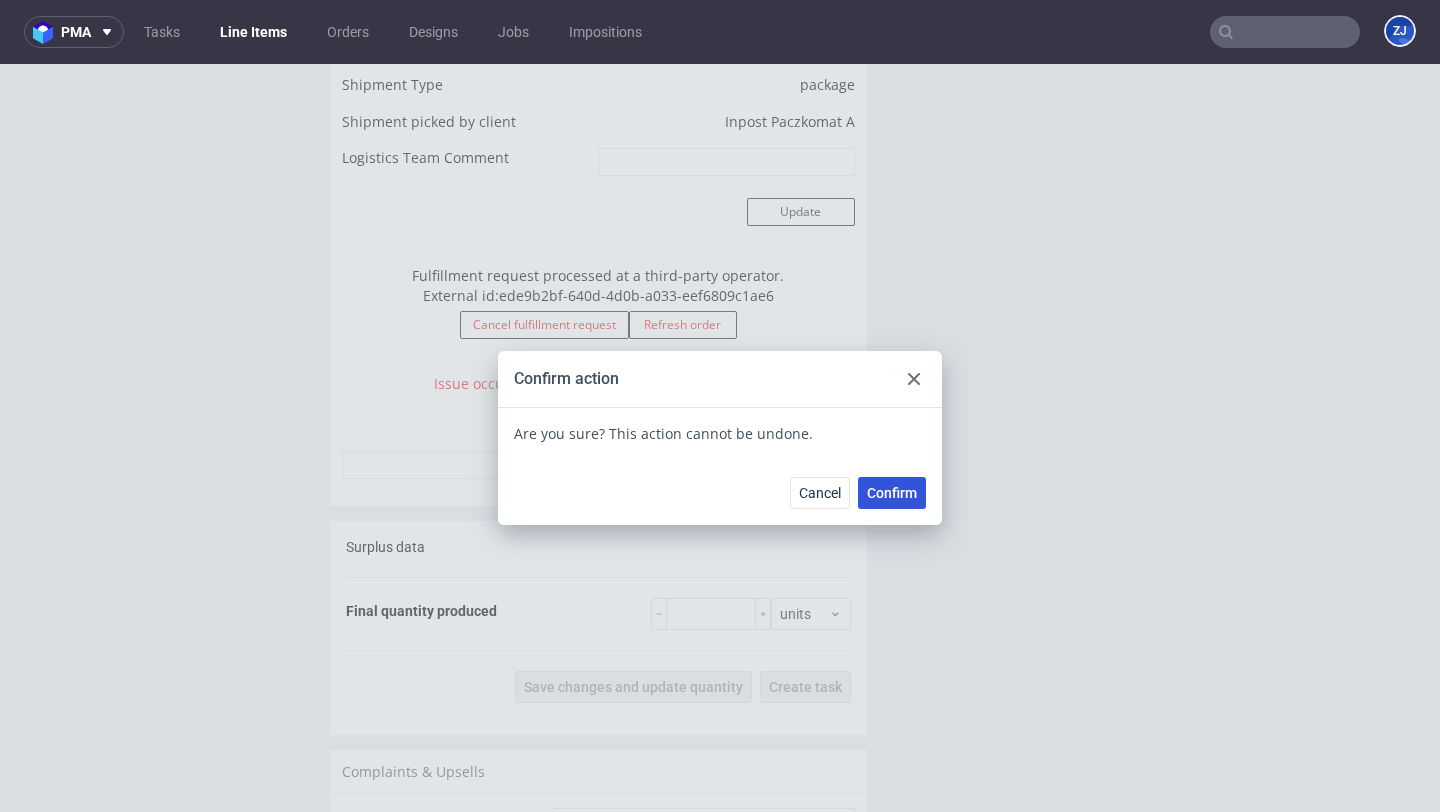 click on "Confirm" 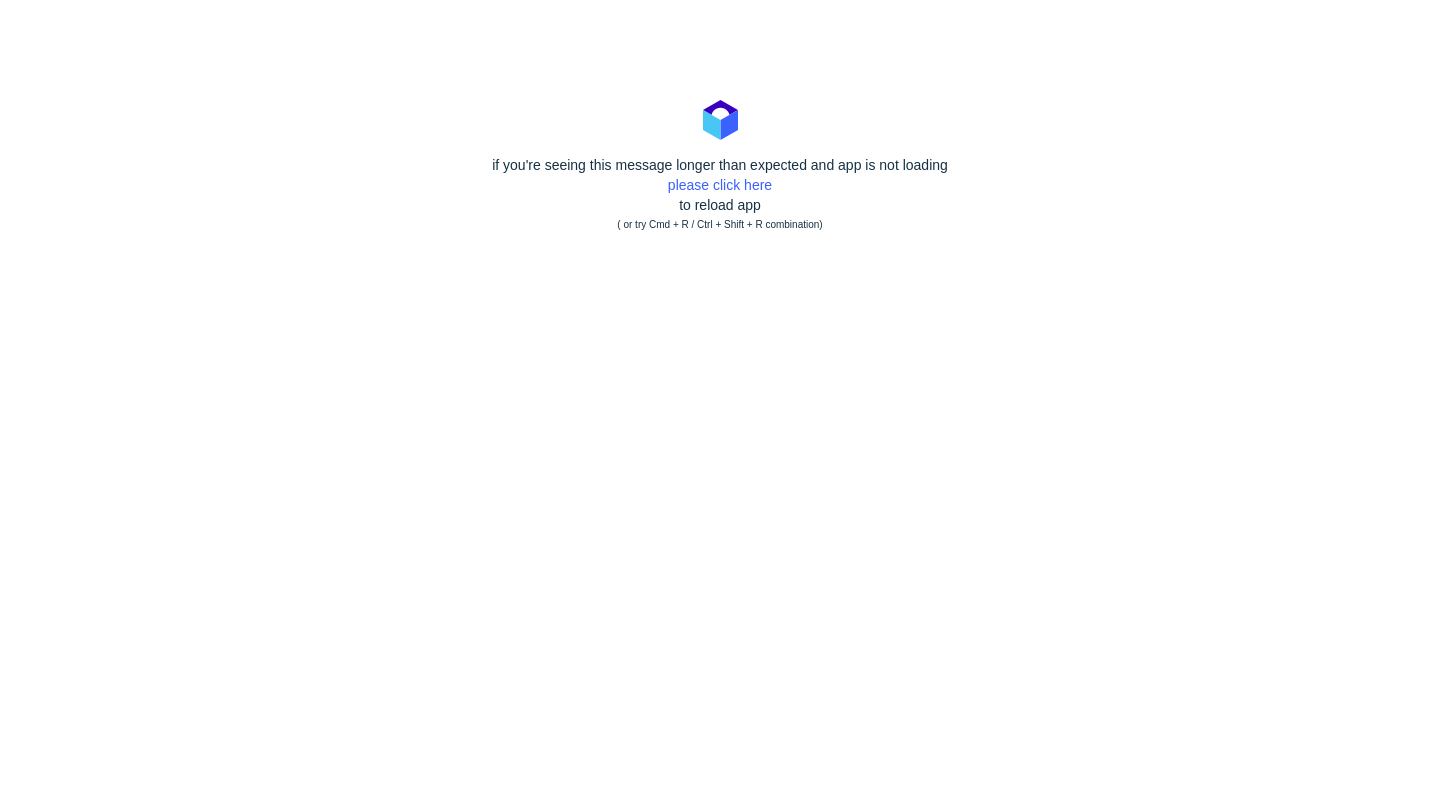 scroll, scrollTop: 0, scrollLeft: 0, axis: both 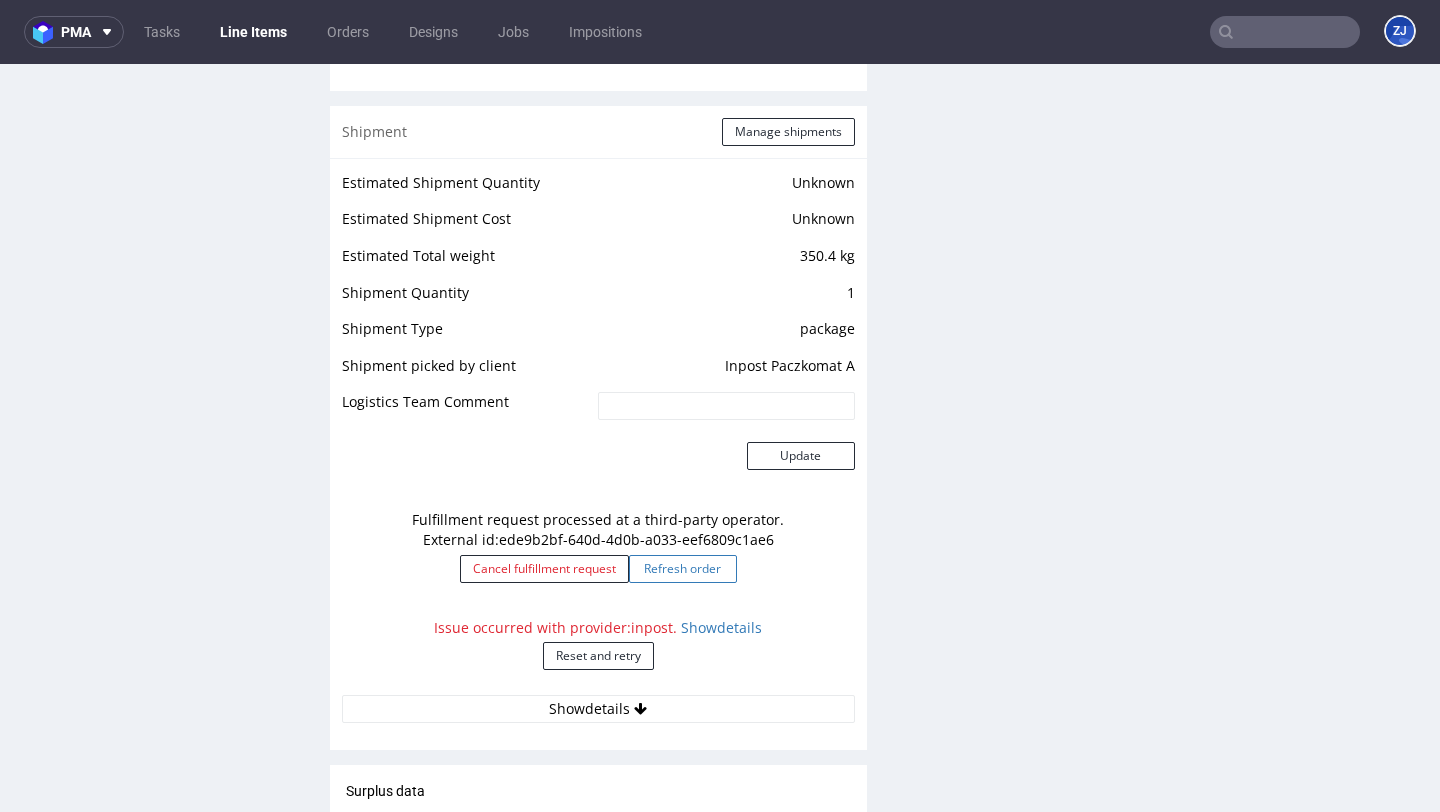 click on "Refresh order" 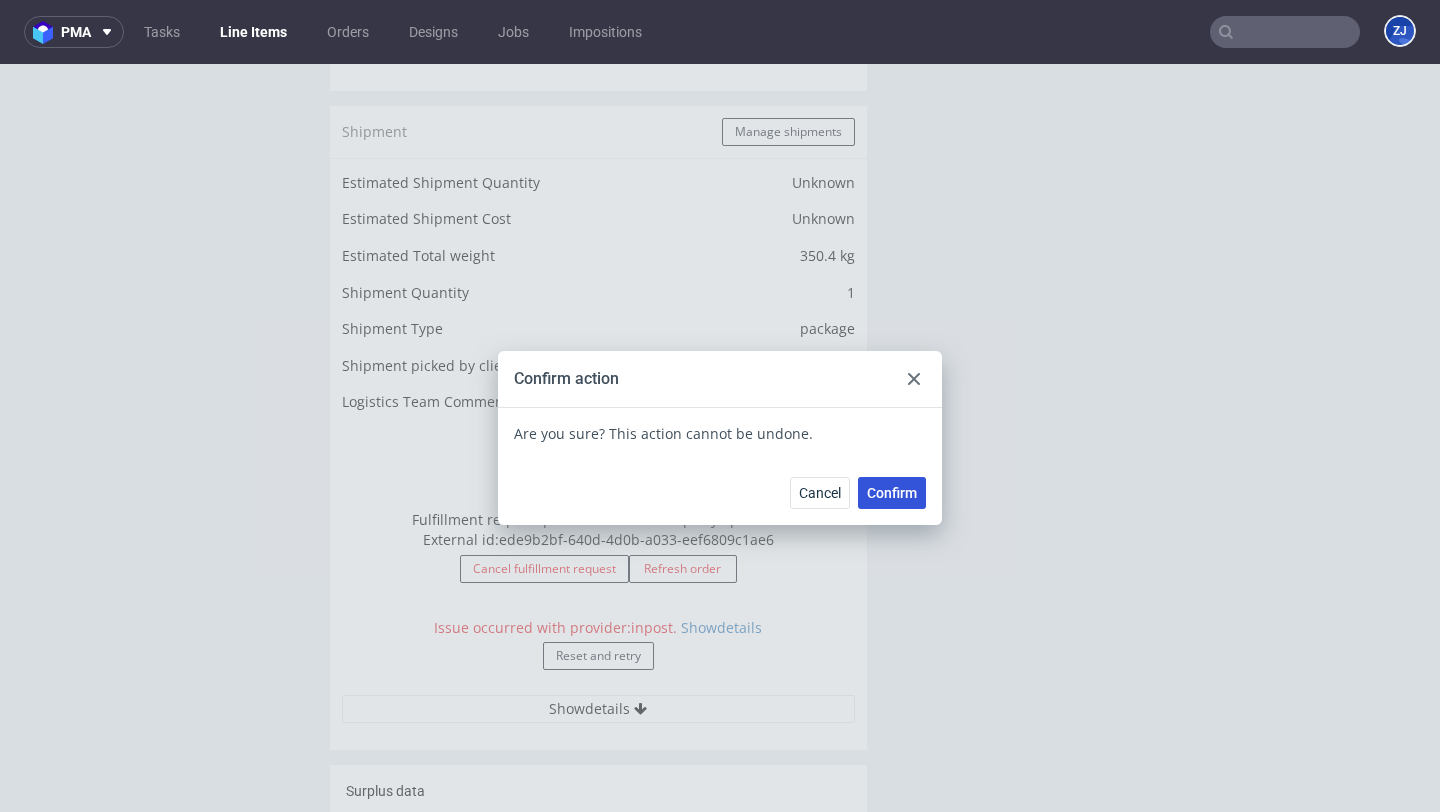 click on "Confirm" 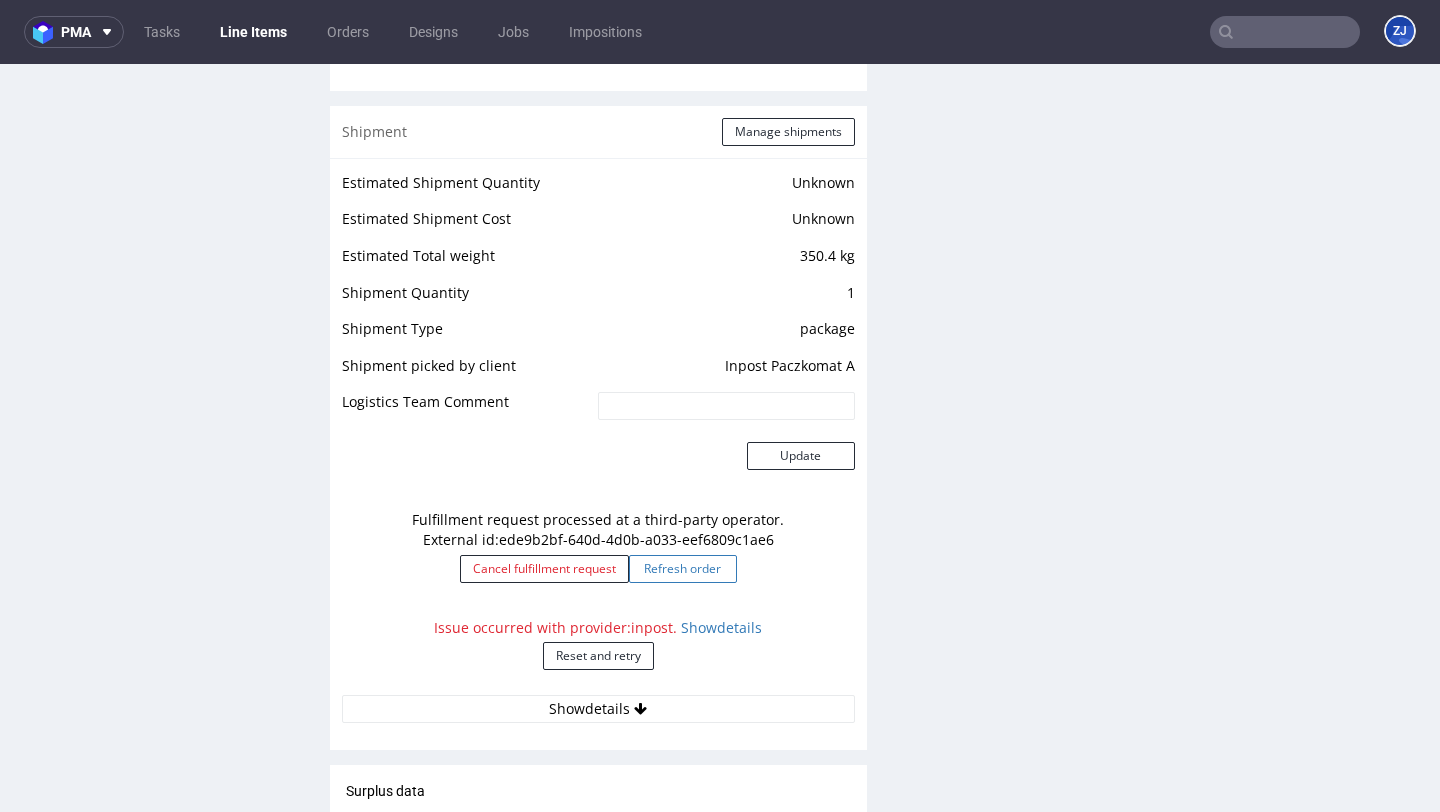 click on "Refresh order" 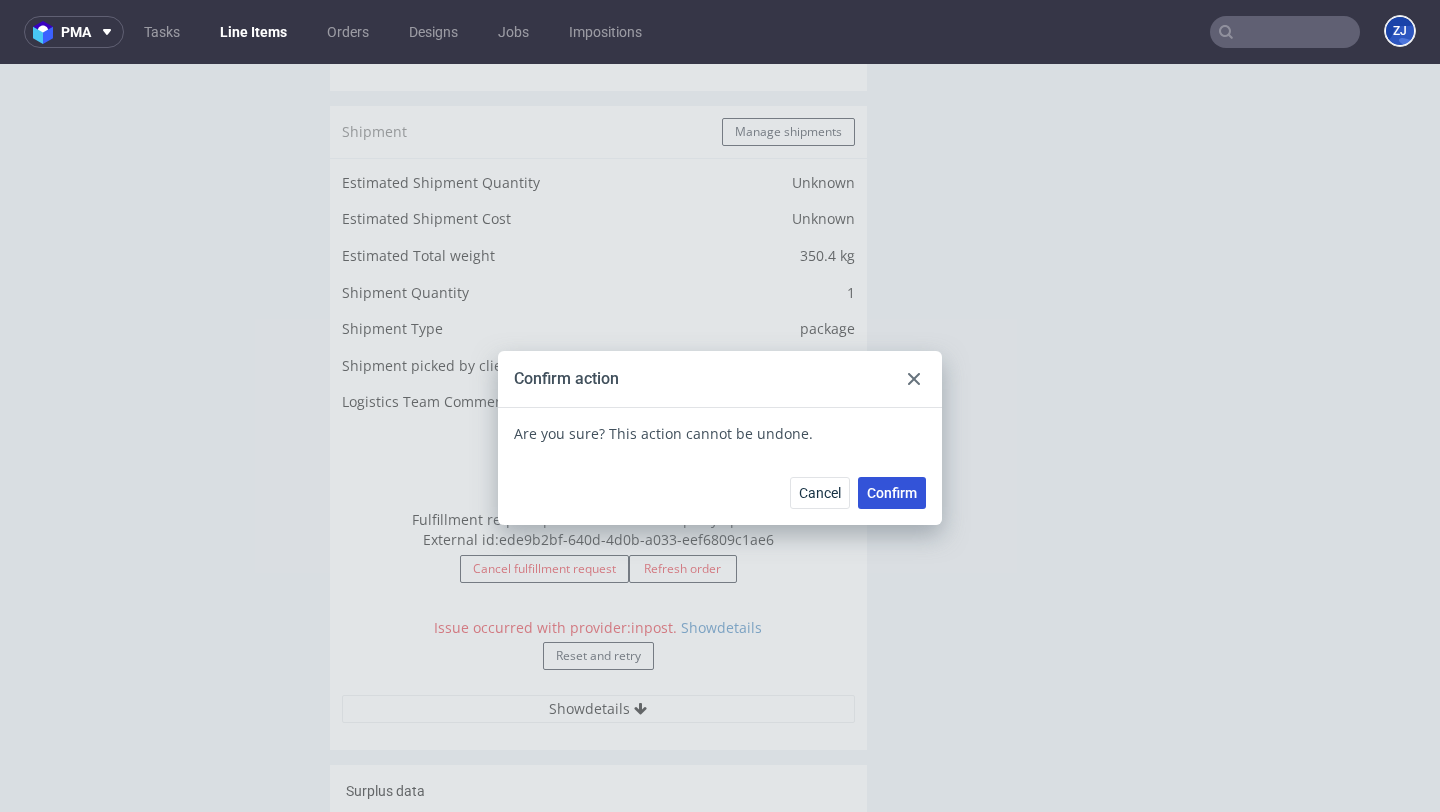 click on "Confirm" 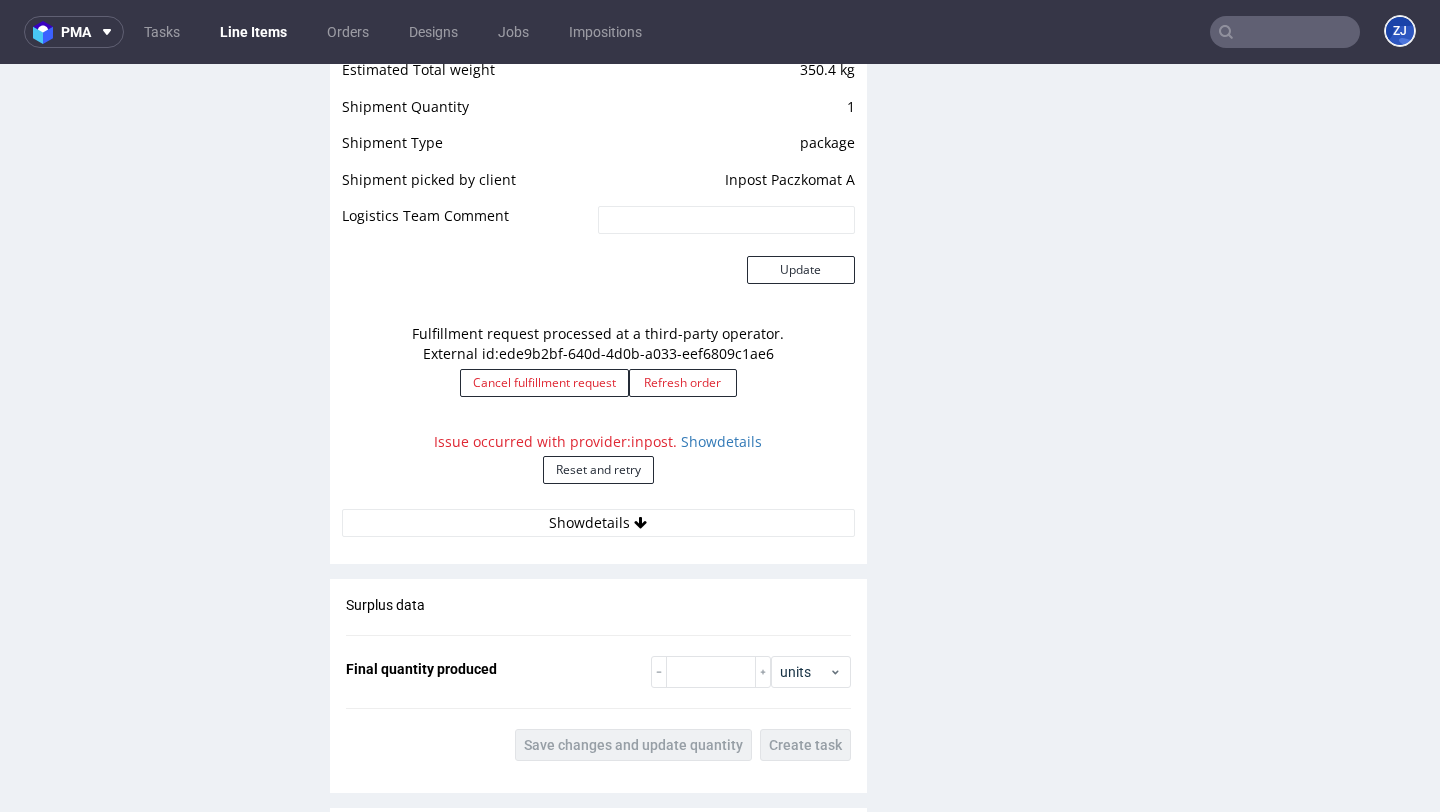 scroll, scrollTop: 1749, scrollLeft: 0, axis: vertical 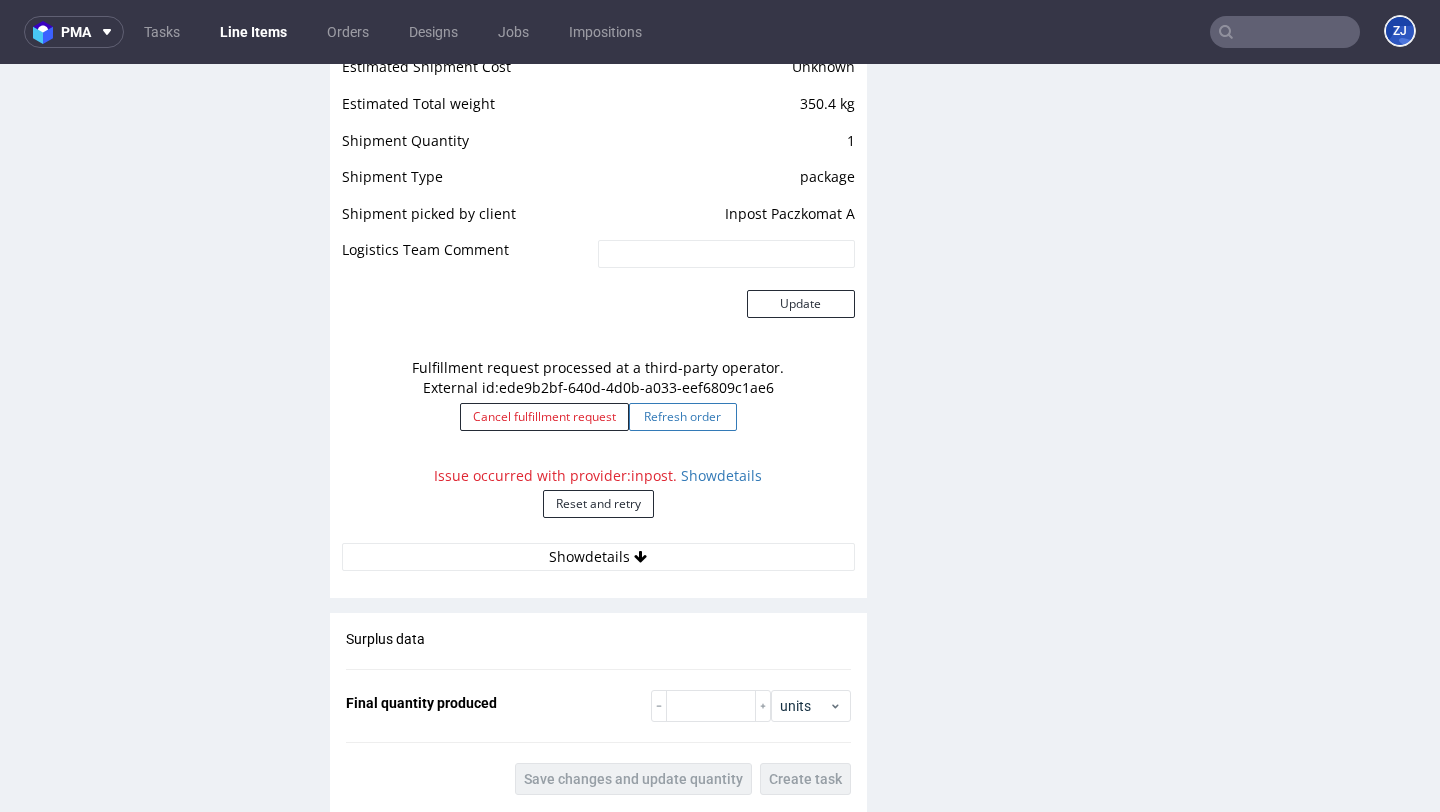 click on "Refresh order" 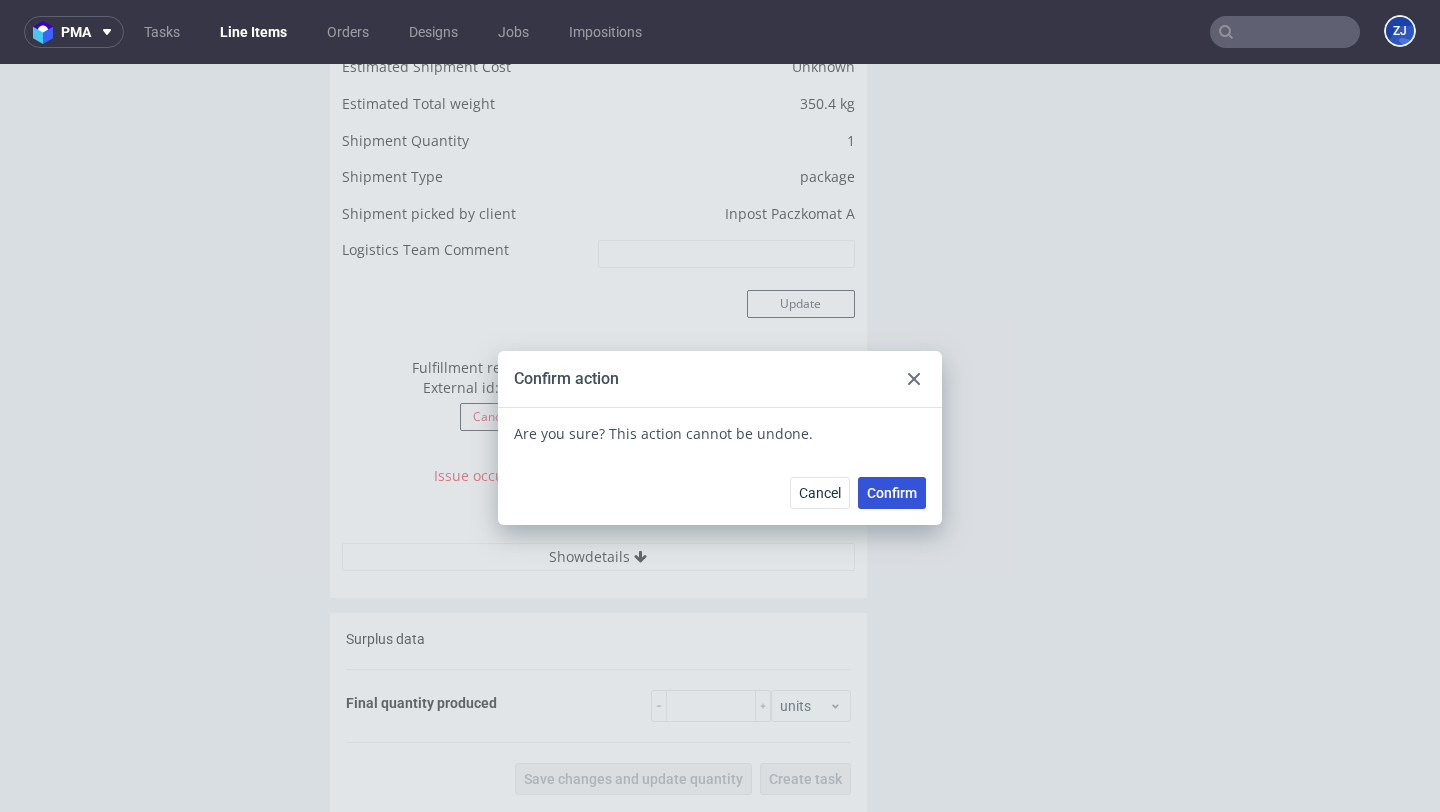 click on "Confirm" 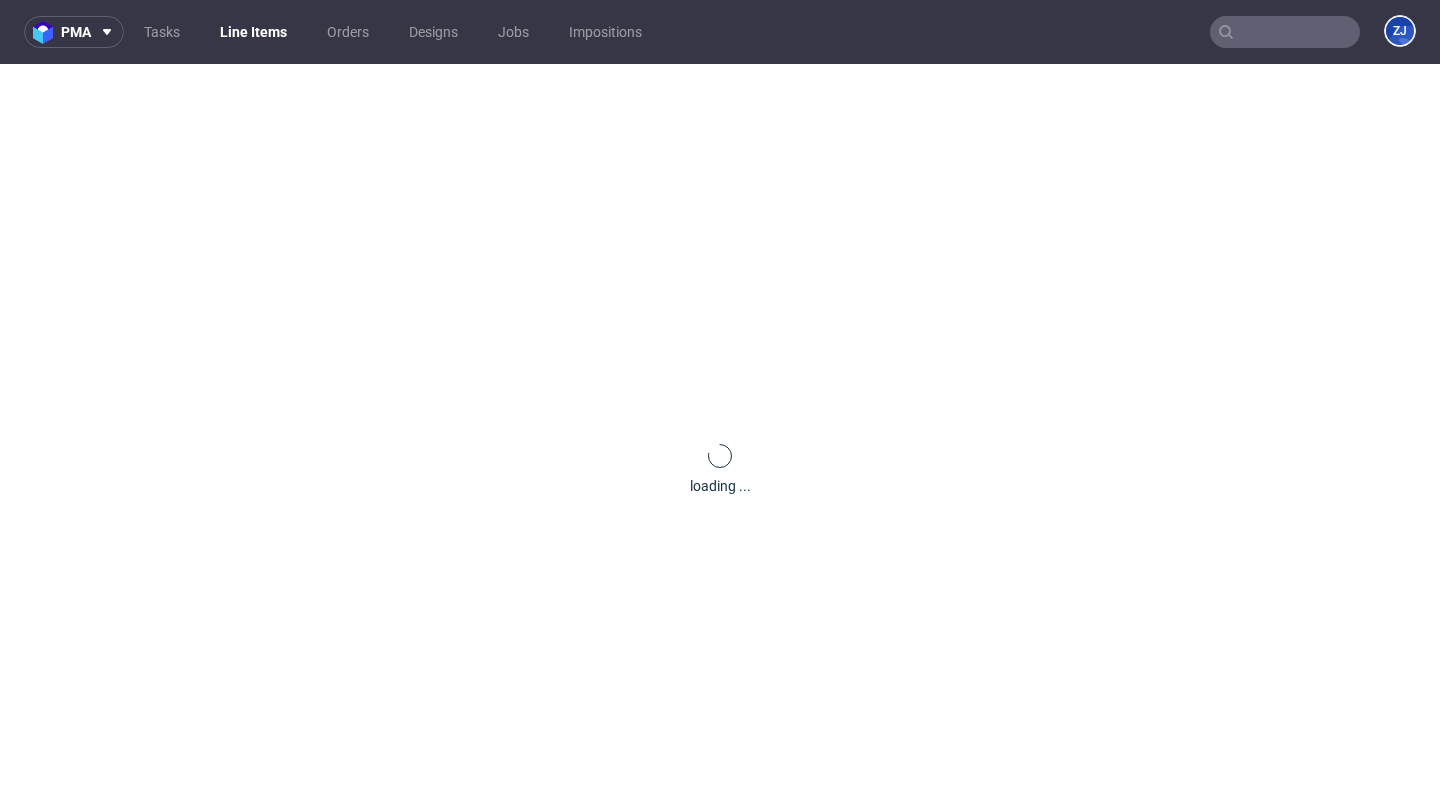 scroll, scrollTop: 0, scrollLeft: 0, axis: both 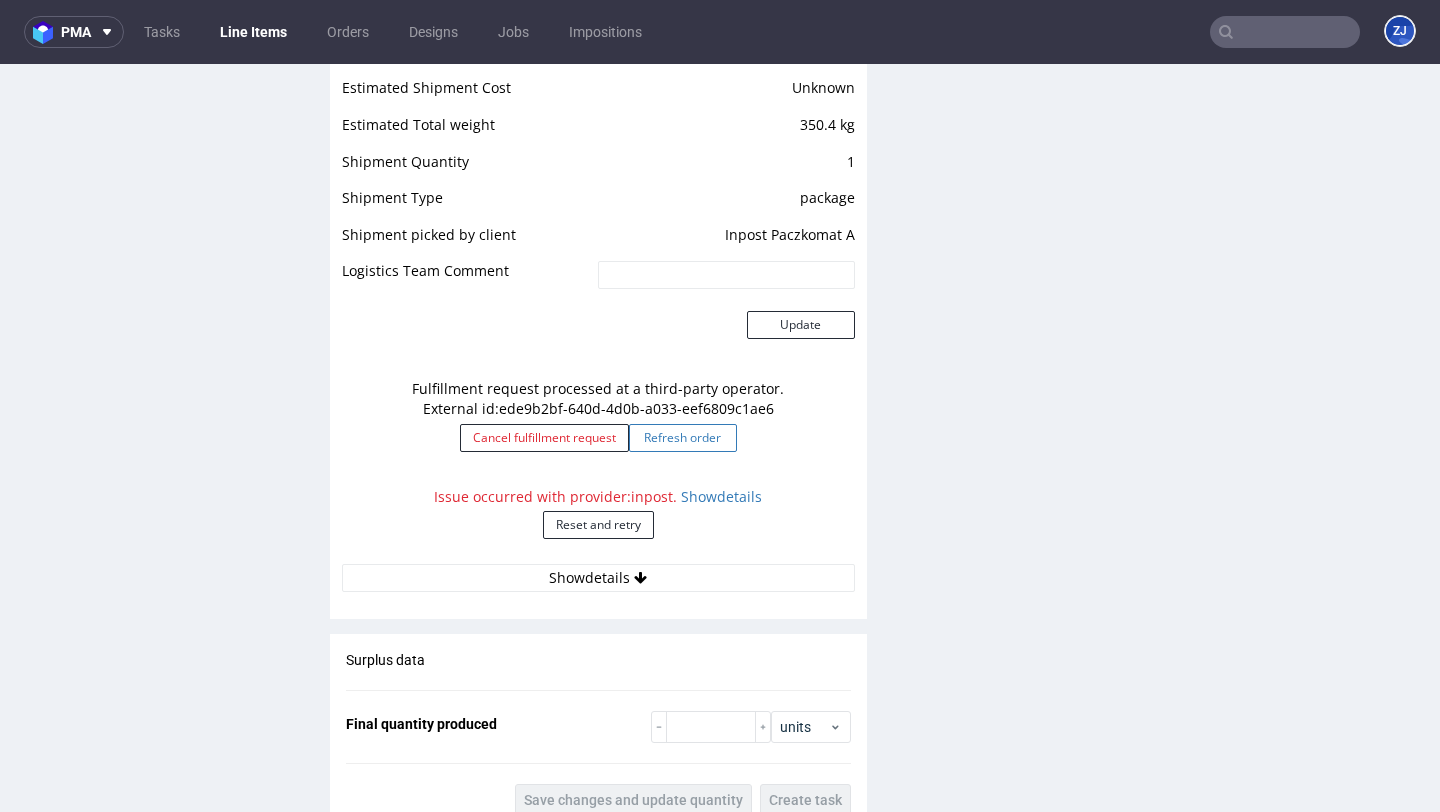 click on "Refresh order" 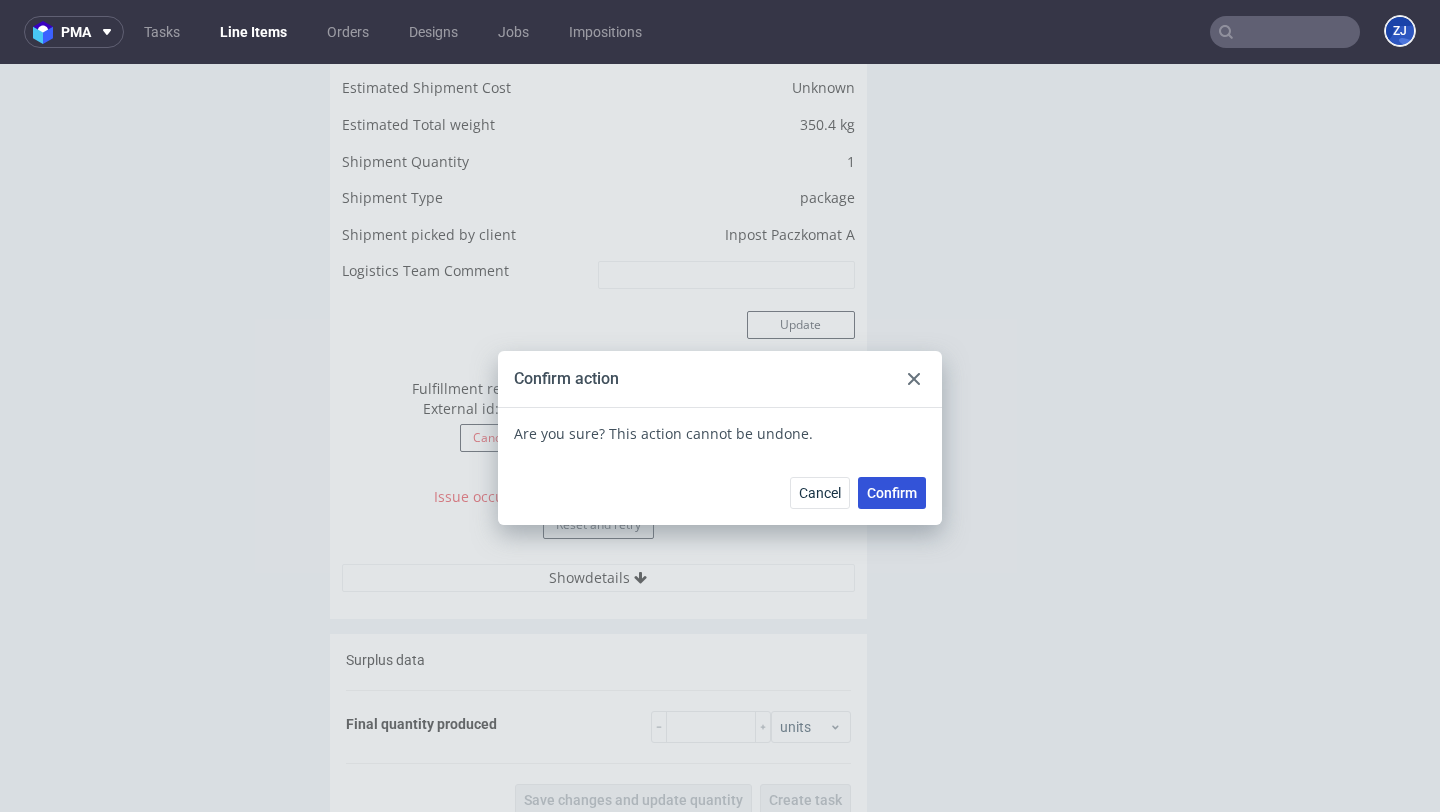 click on "Confirm" 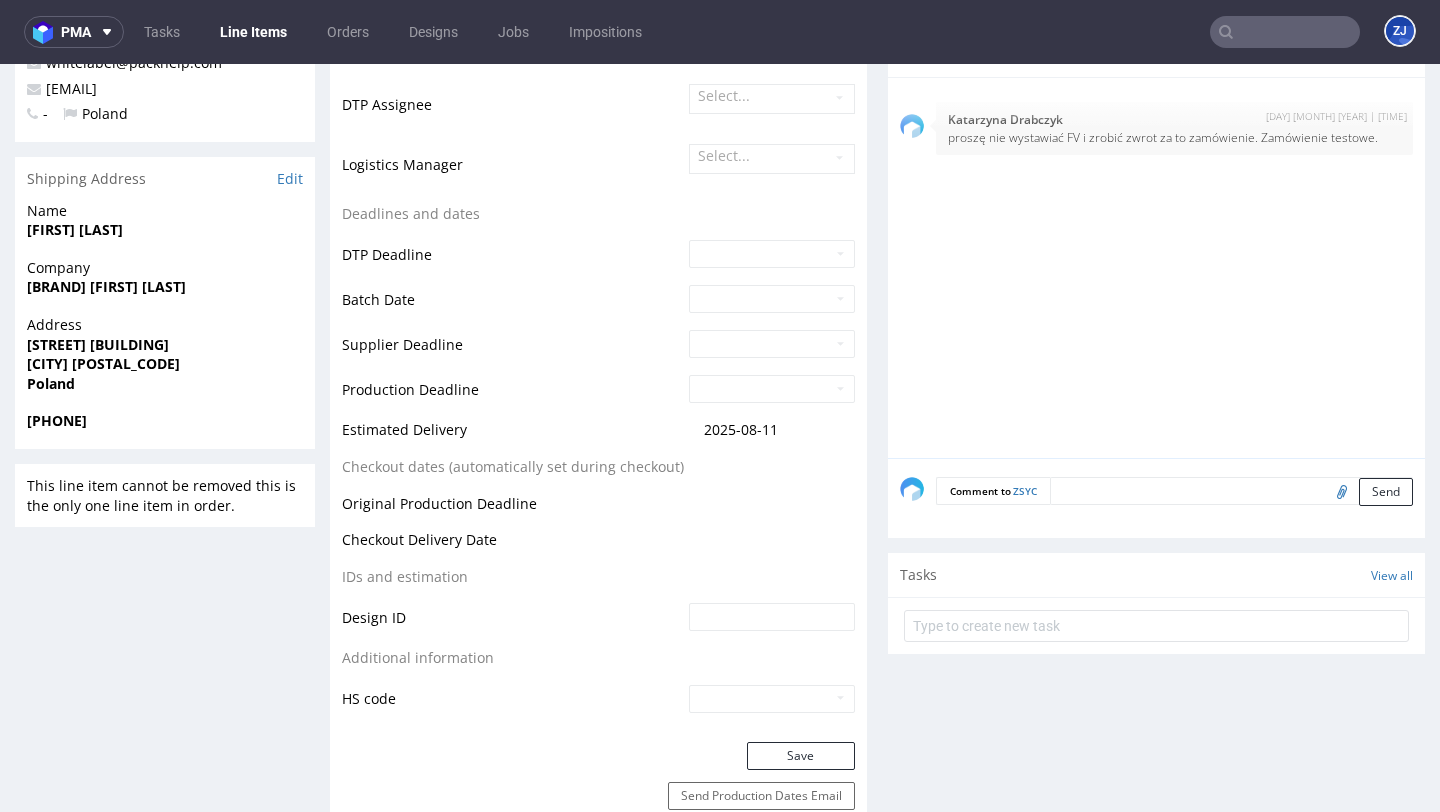 scroll, scrollTop: 335, scrollLeft: 0, axis: vertical 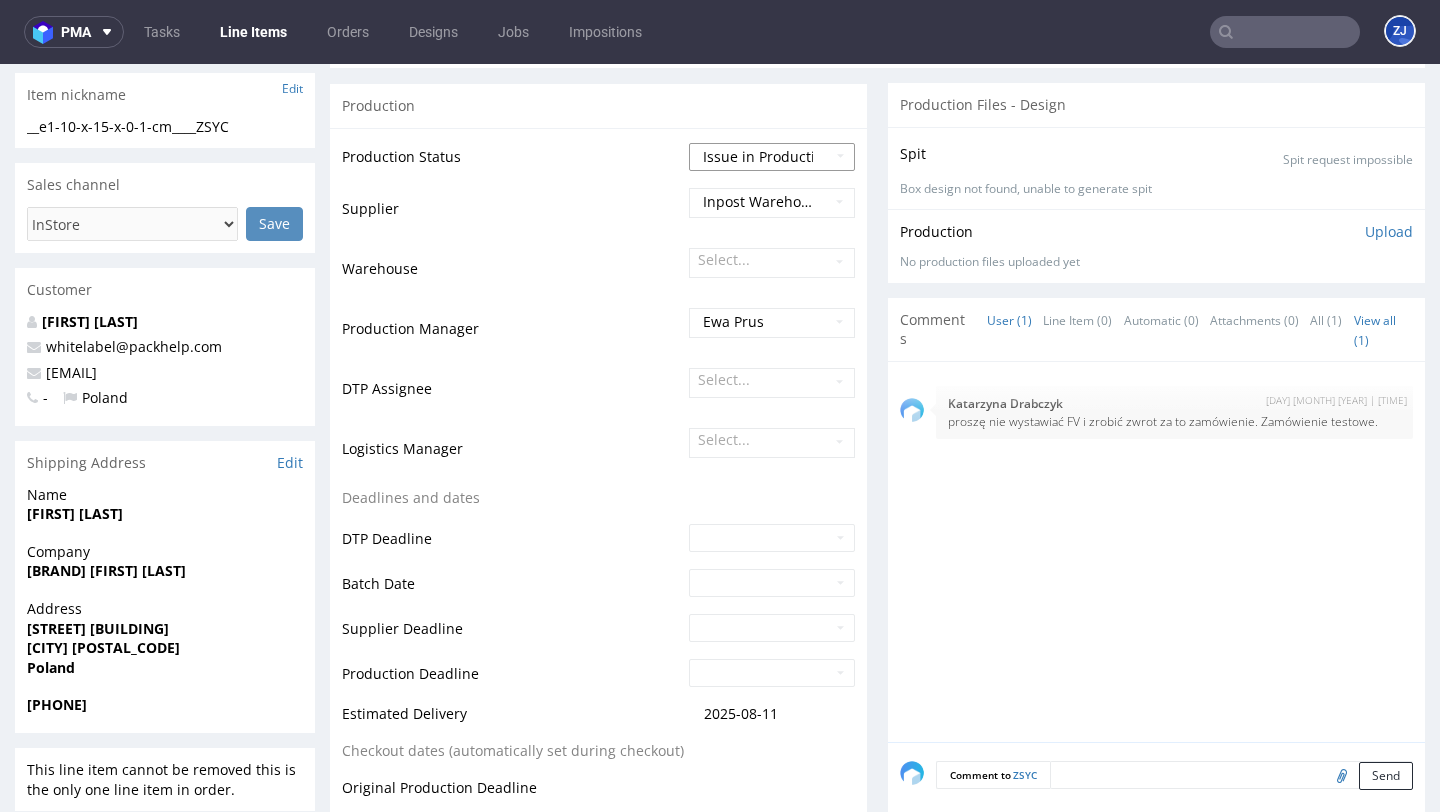 click on "Waiting for Artwork
Waiting for Diecut
Waiting for Mockup Waiting for DTP
Waiting for DTP Double Check
DTP DC Done
In DTP
Issue in DTP
DTP Client Approval Needed
DTP Client Approval Pending
DTP Client Approval Rejected
Back for DTP
DTP Verification Needed
DTP Production Ready In Production
Sent to Fulfillment
Issue in Production
Sent to Warehouse Fulfillment
Production Complete" at bounding box center (772, 157) 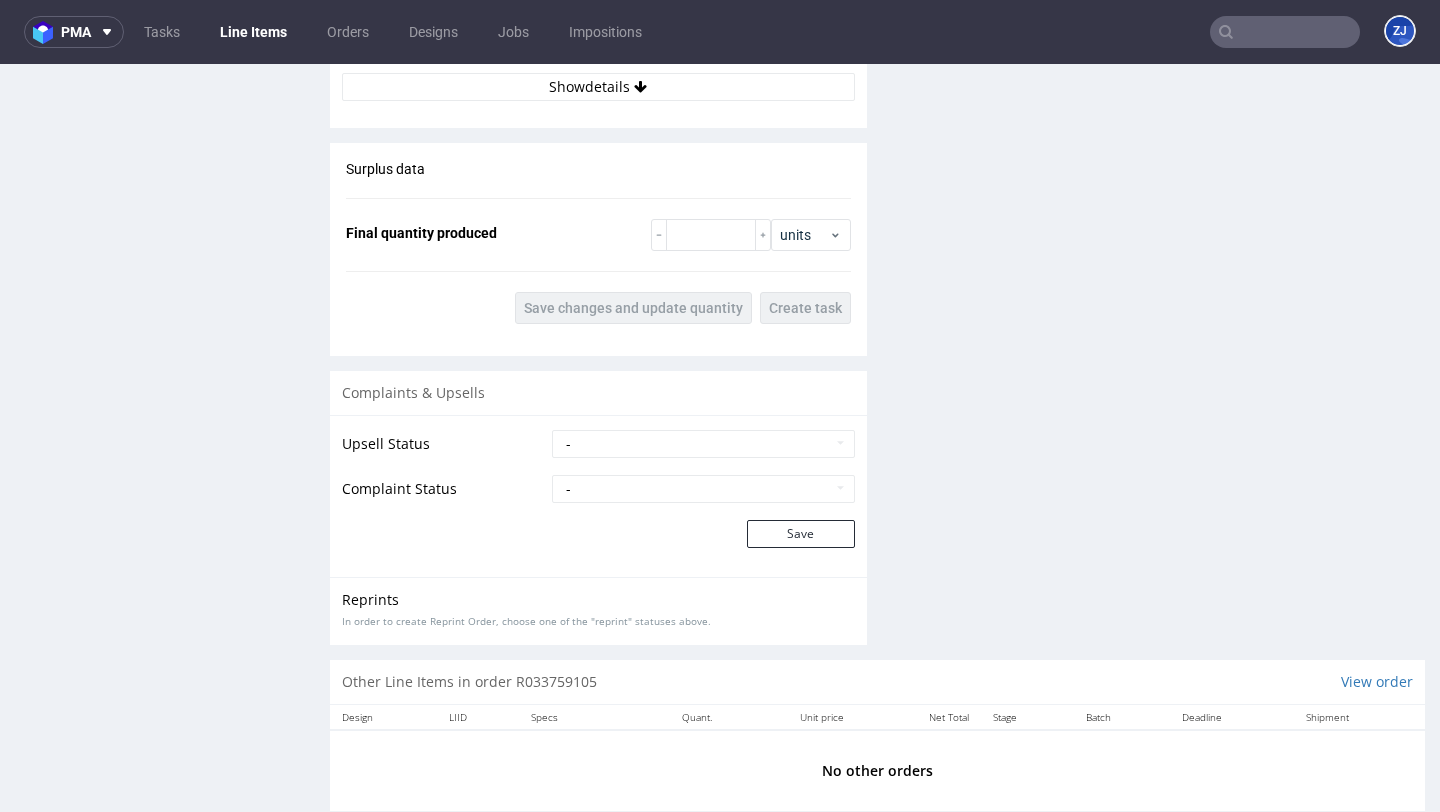 scroll, scrollTop: 2151, scrollLeft: 0, axis: vertical 